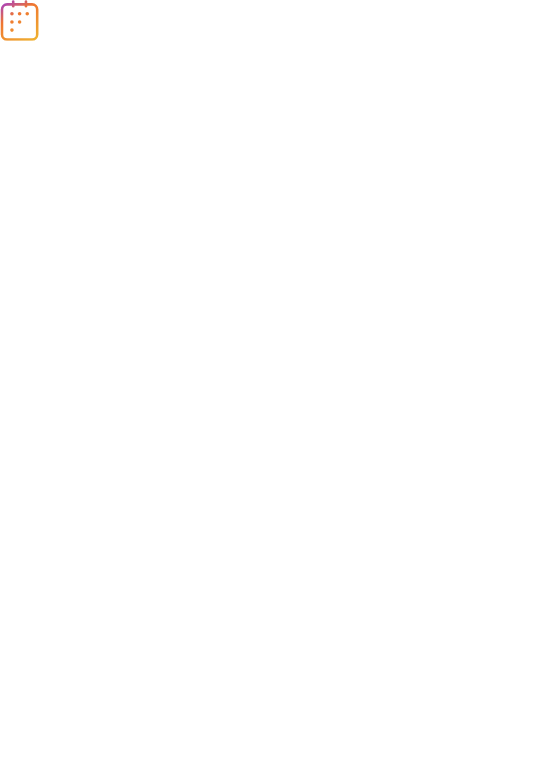 scroll, scrollTop: 0, scrollLeft: 0, axis: both 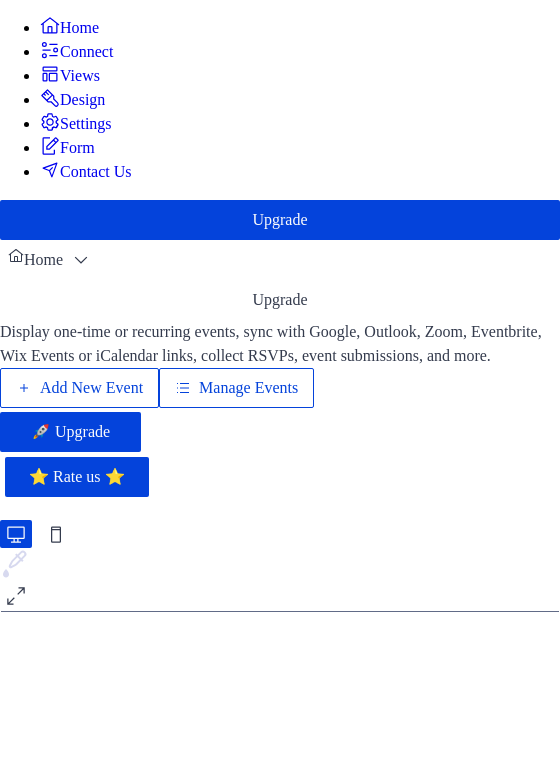 click on "Add New Event" at bounding box center [91, 388] 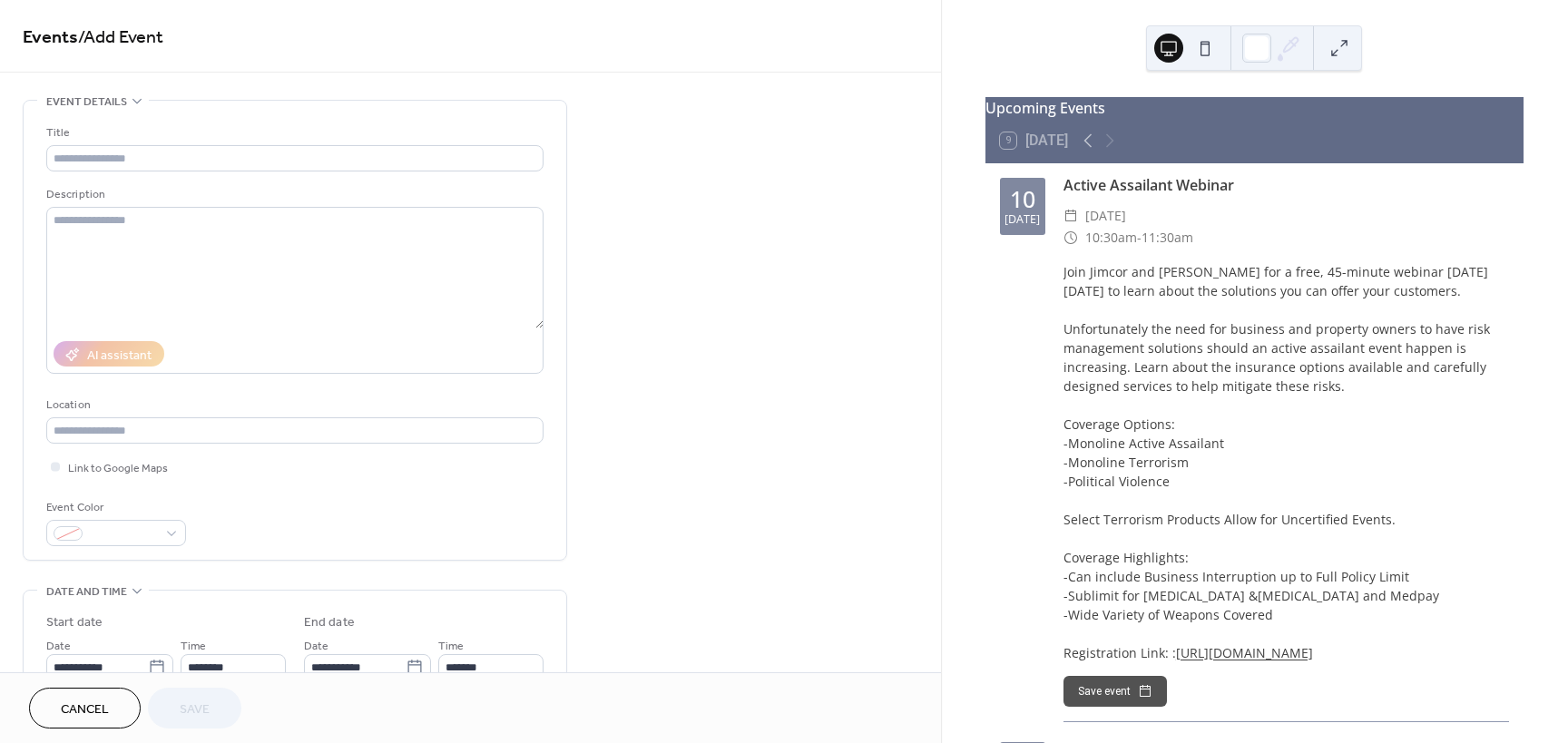 scroll, scrollTop: 0, scrollLeft: 0, axis: both 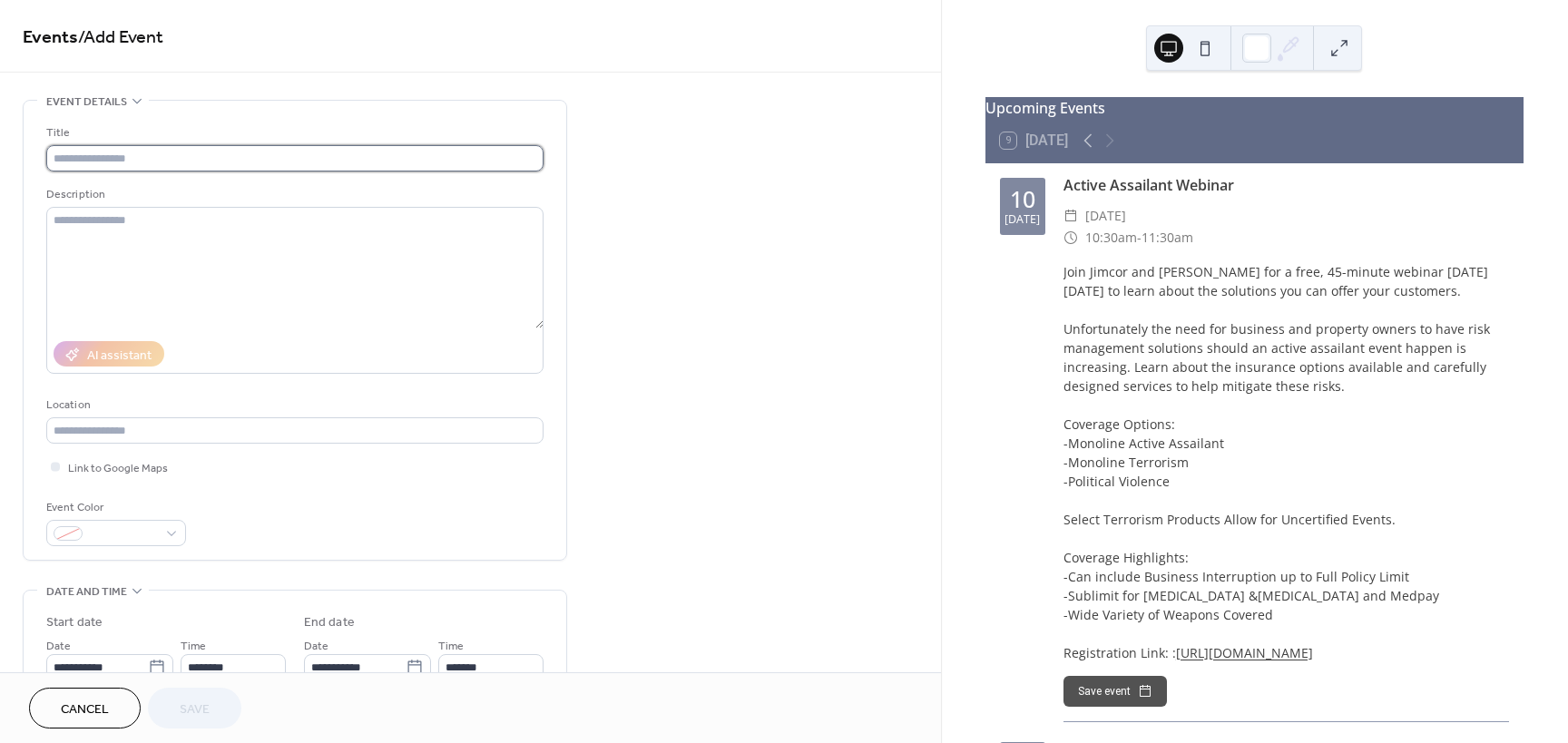click at bounding box center (295, 158) 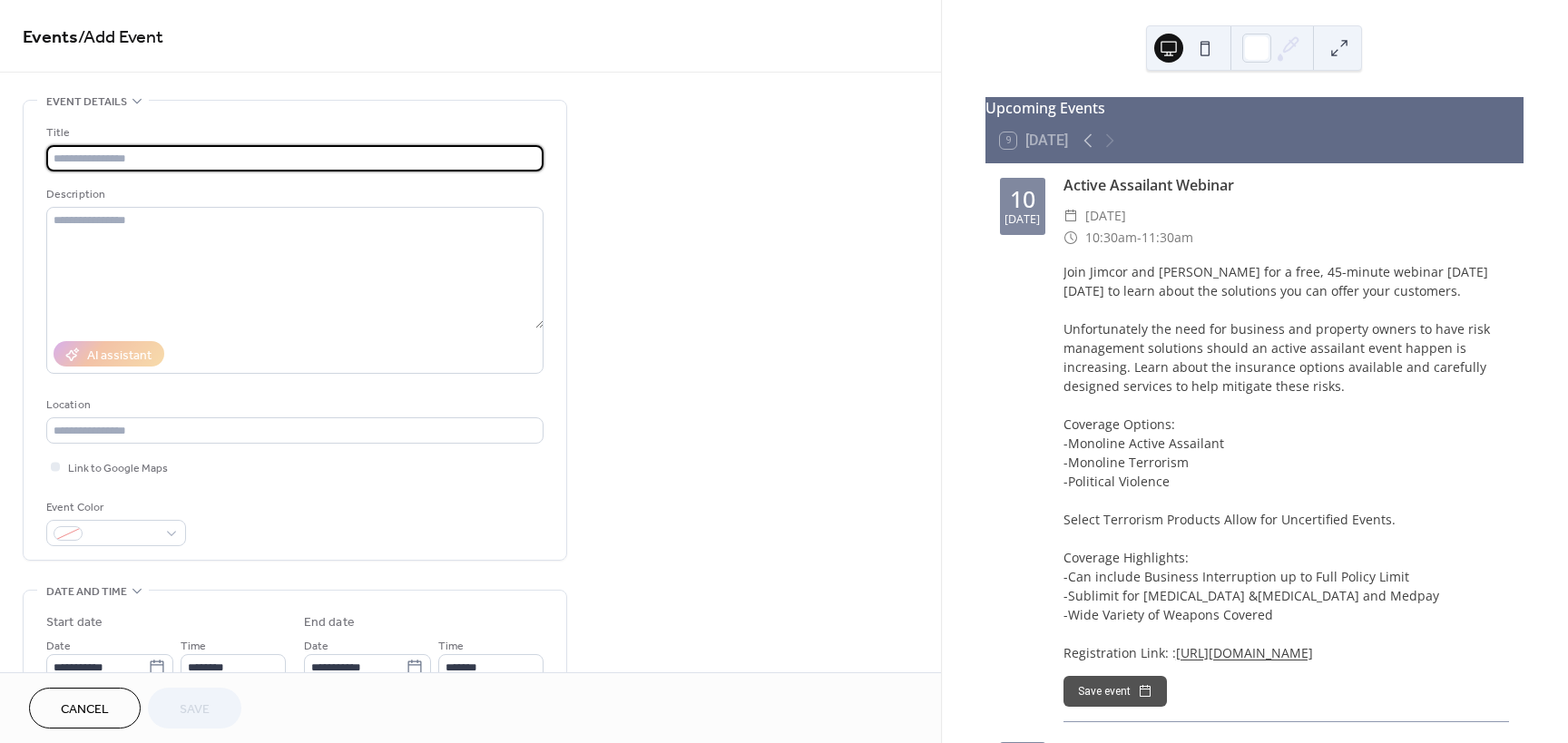 paste on "**********" 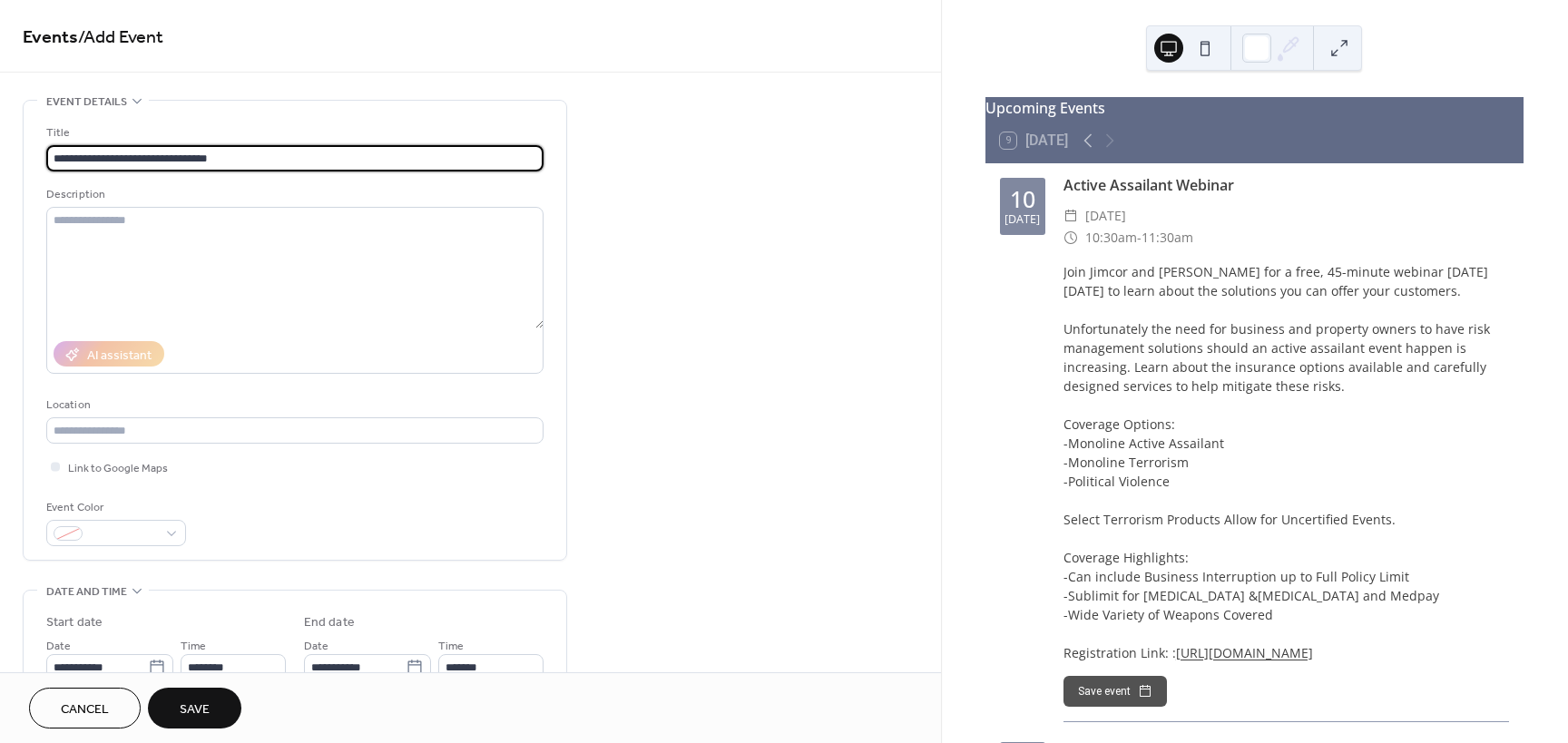 click on "**********" at bounding box center [295, 158] 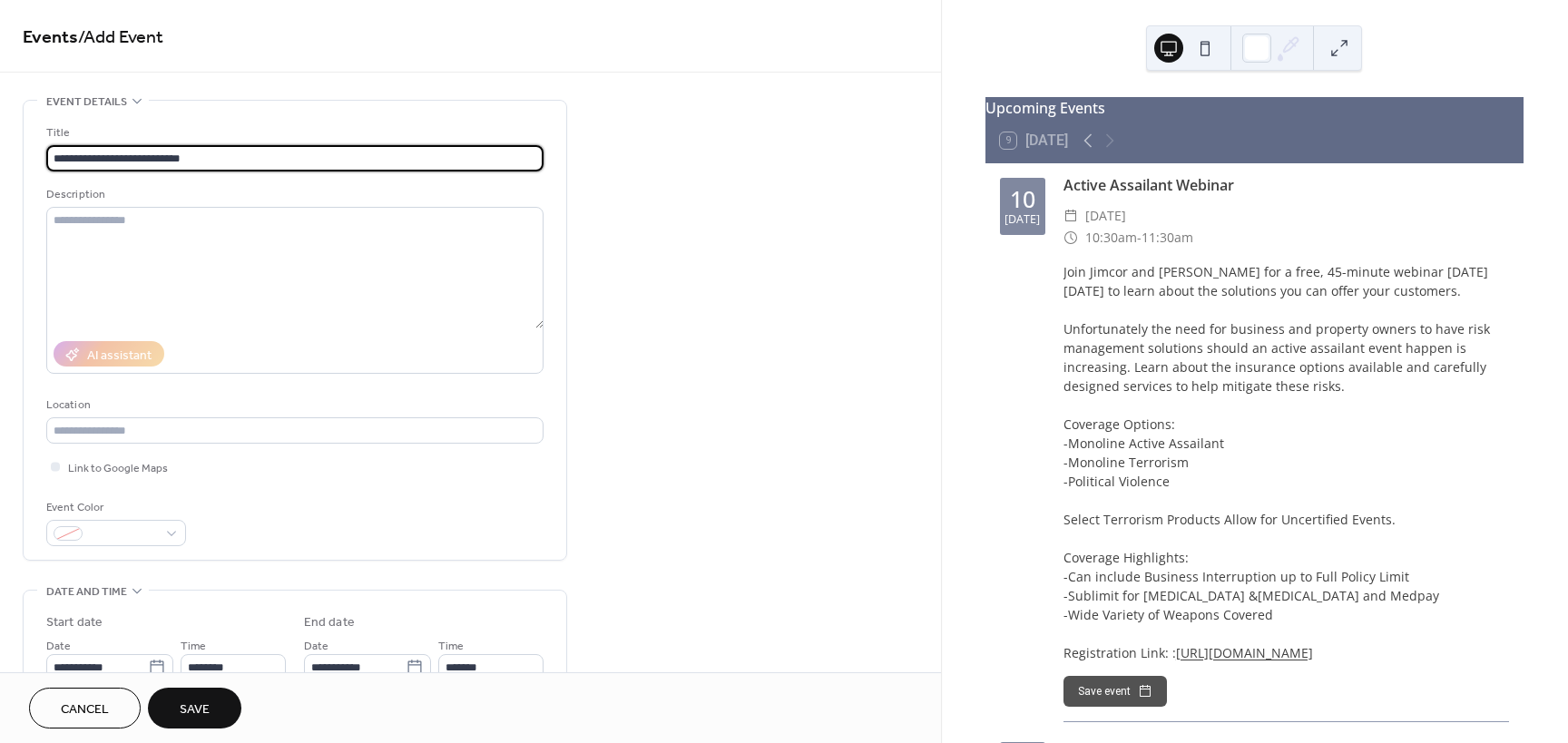 type on "**********" 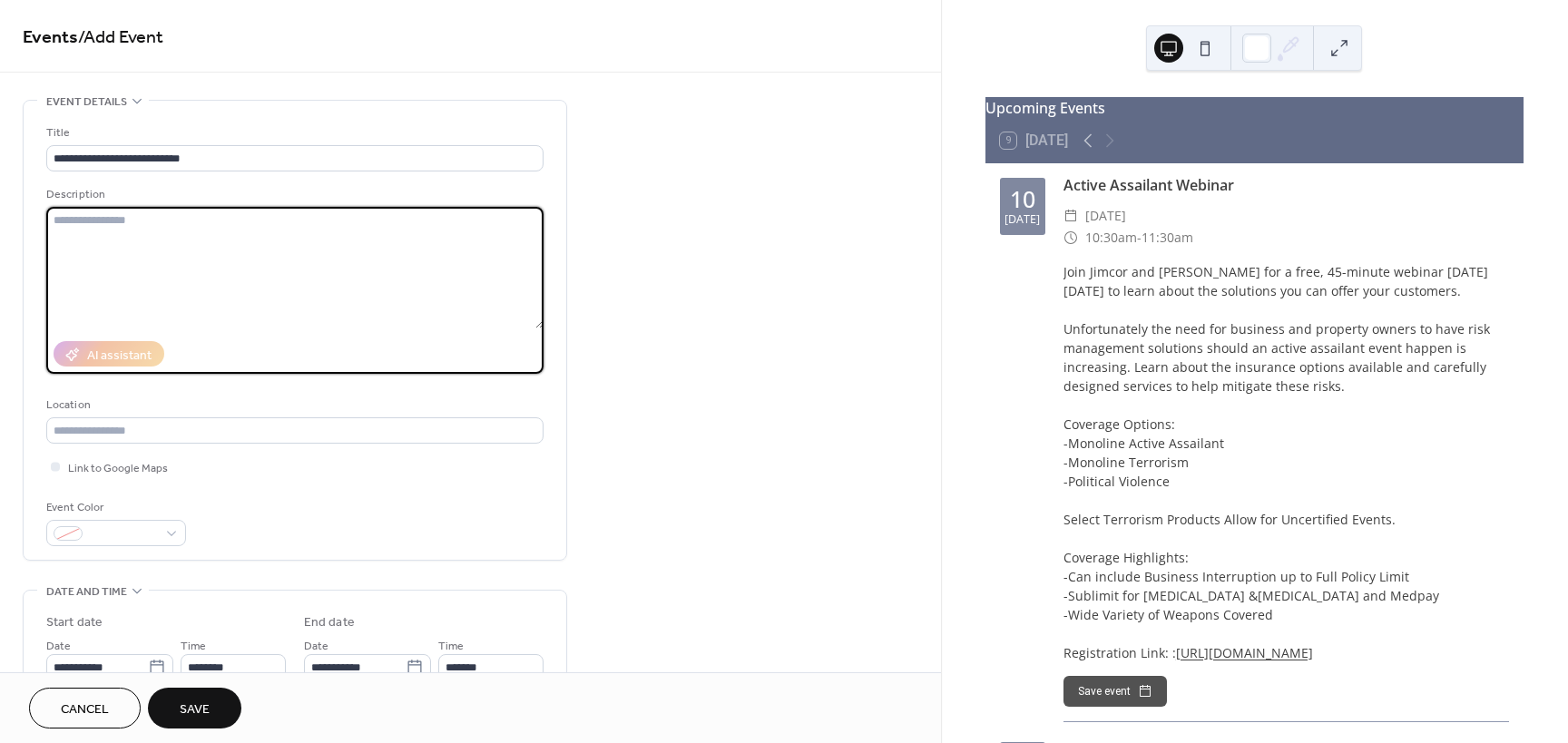 click at bounding box center (295, 268) 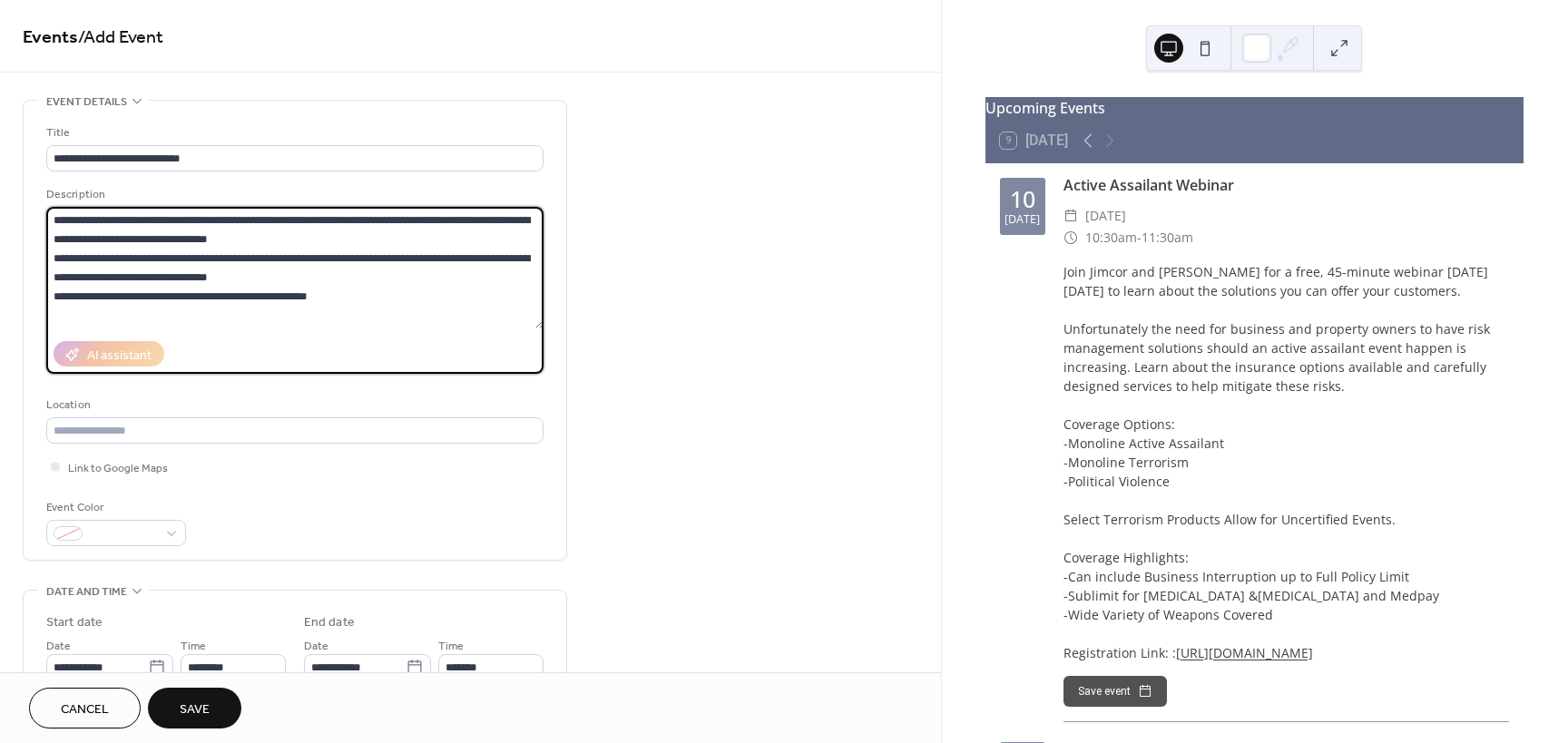 click on "**********" at bounding box center (295, 268) 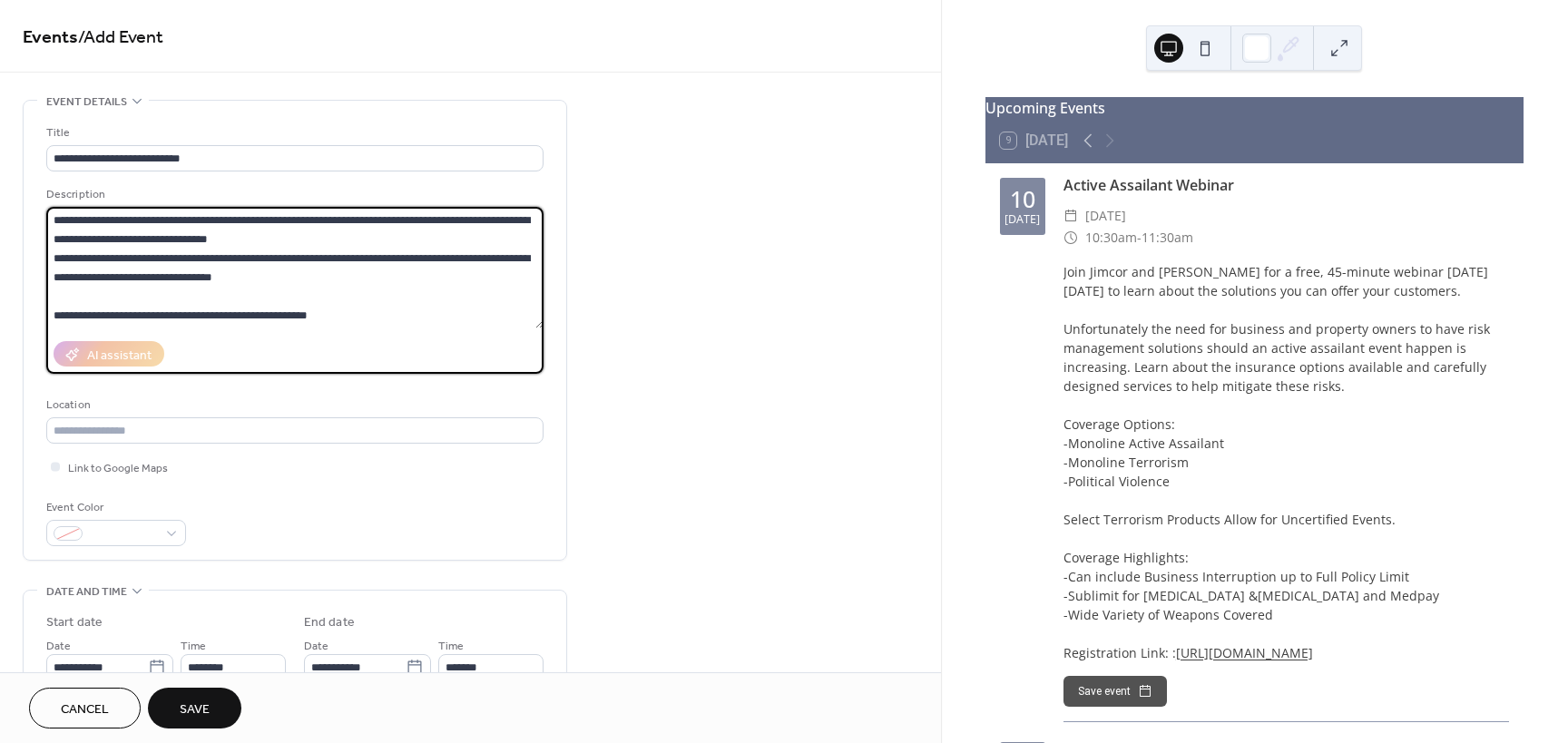 click on "**********" at bounding box center (295, 268) 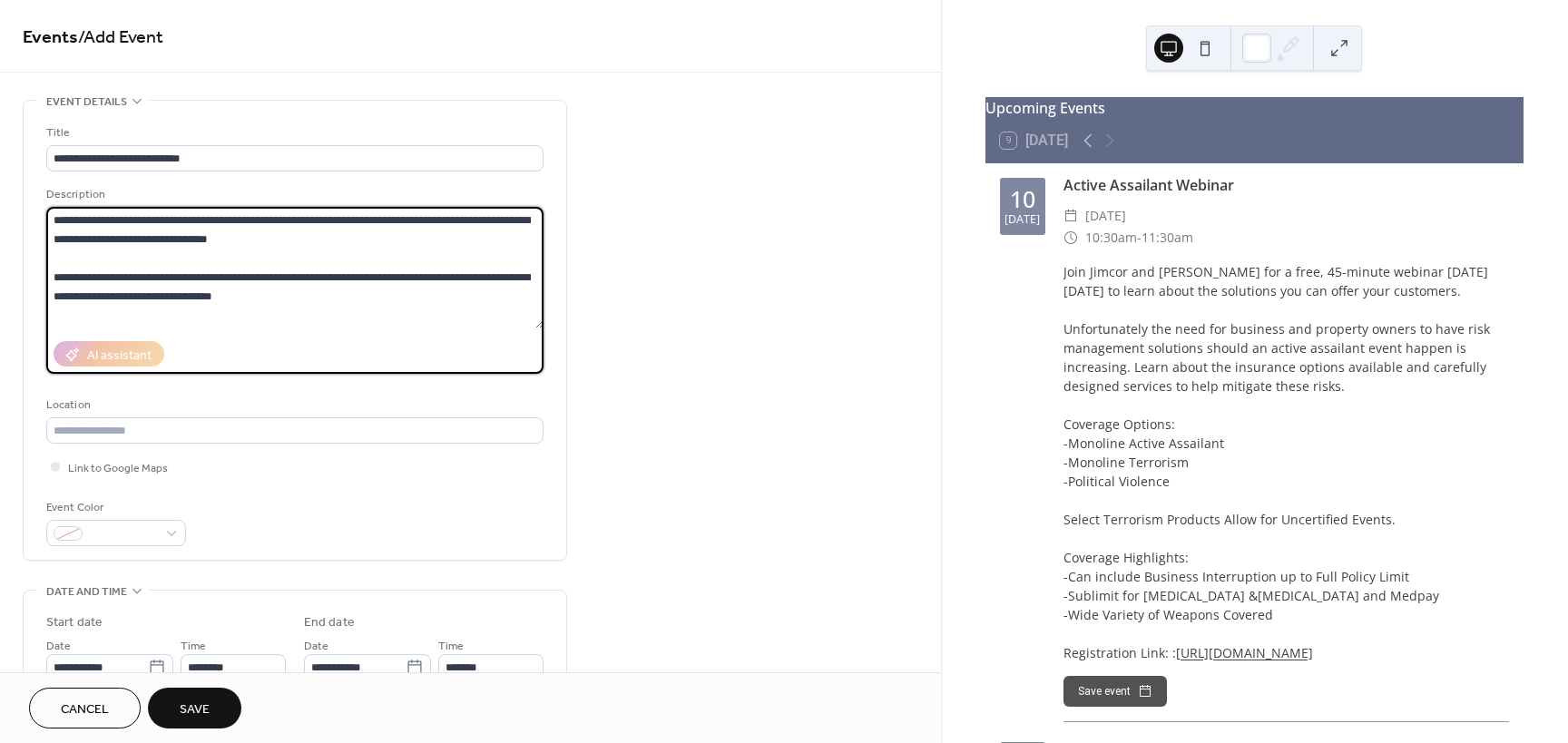 click on "**********" at bounding box center (295, 268) 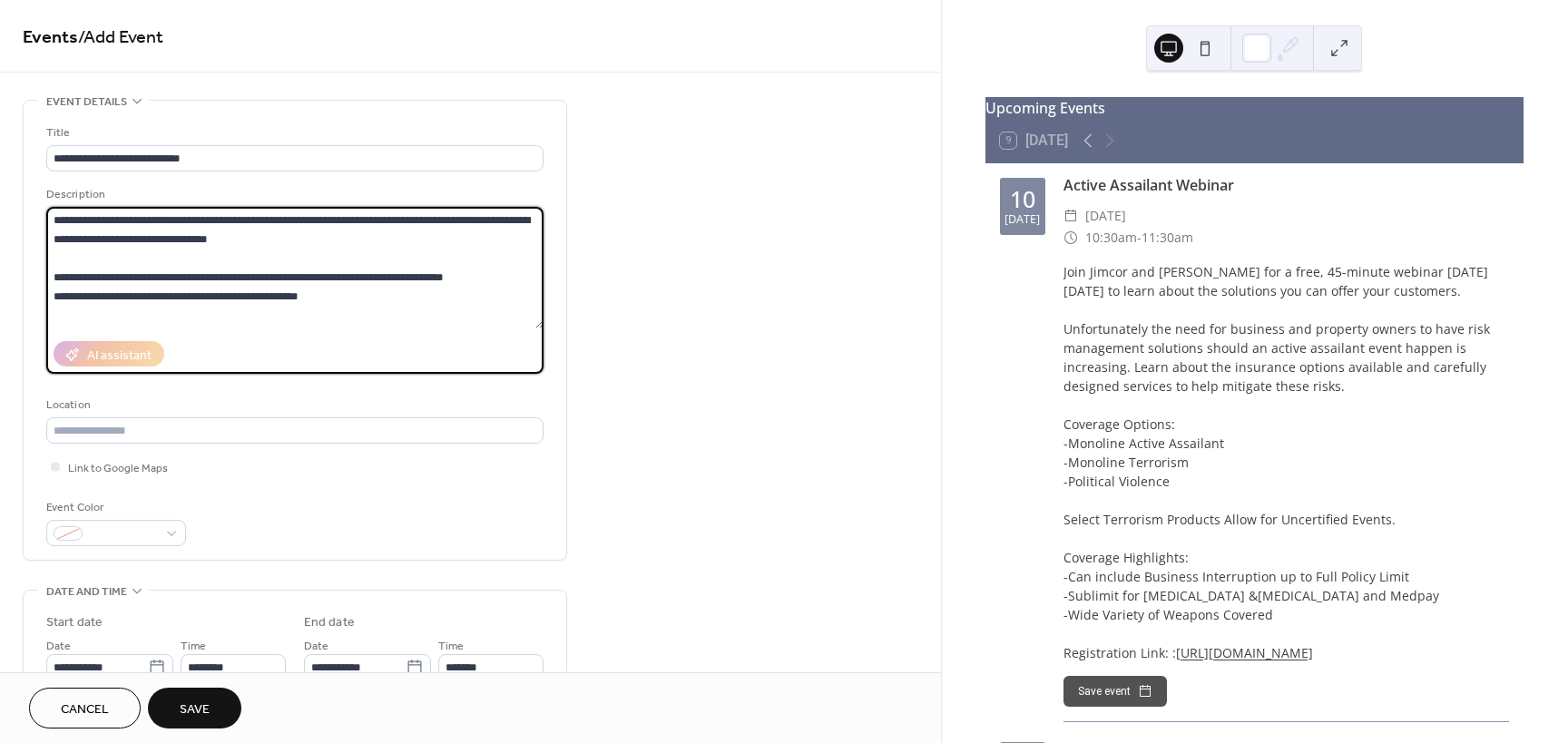 scroll, scrollTop: 38, scrollLeft: 0, axis: vertical 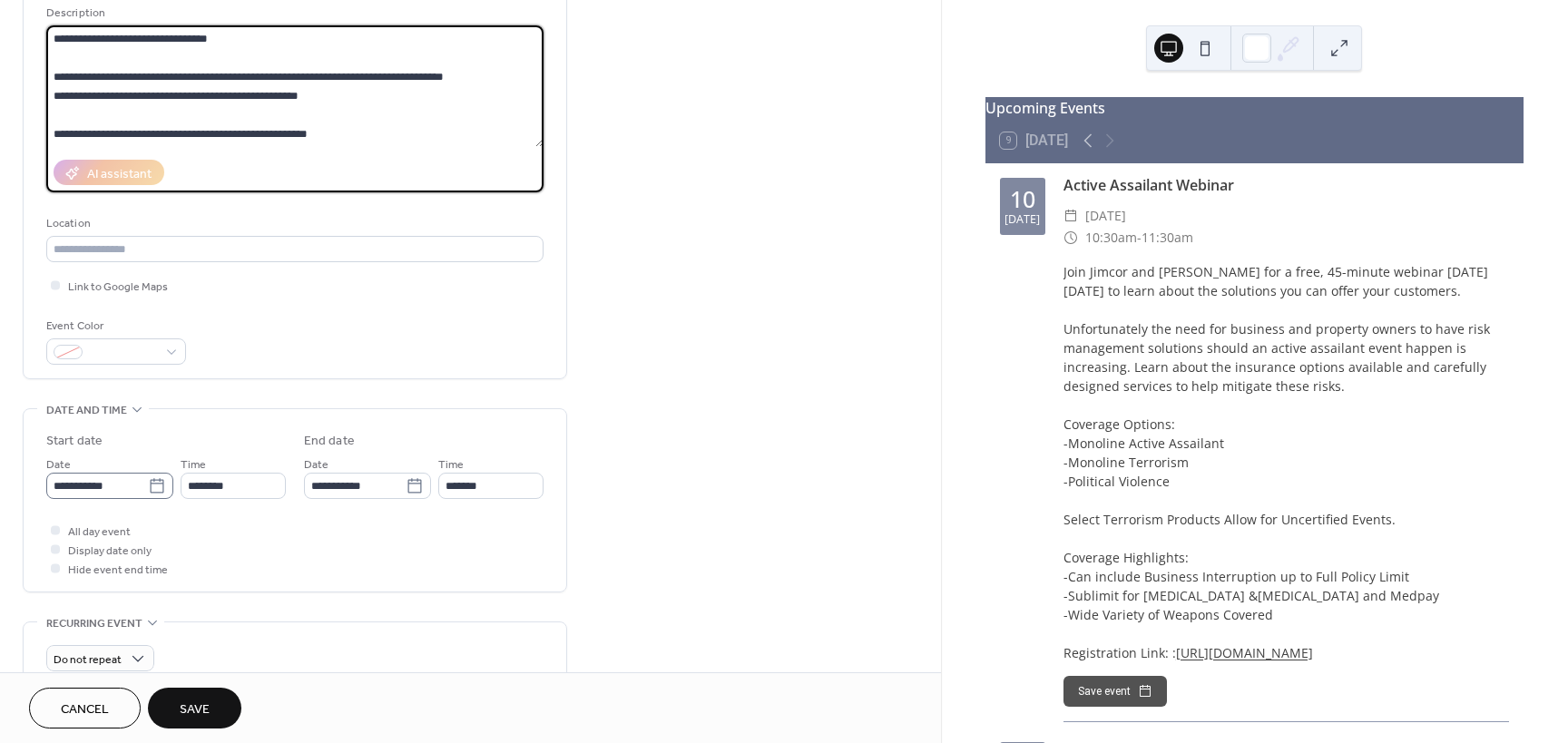 type on "**********" 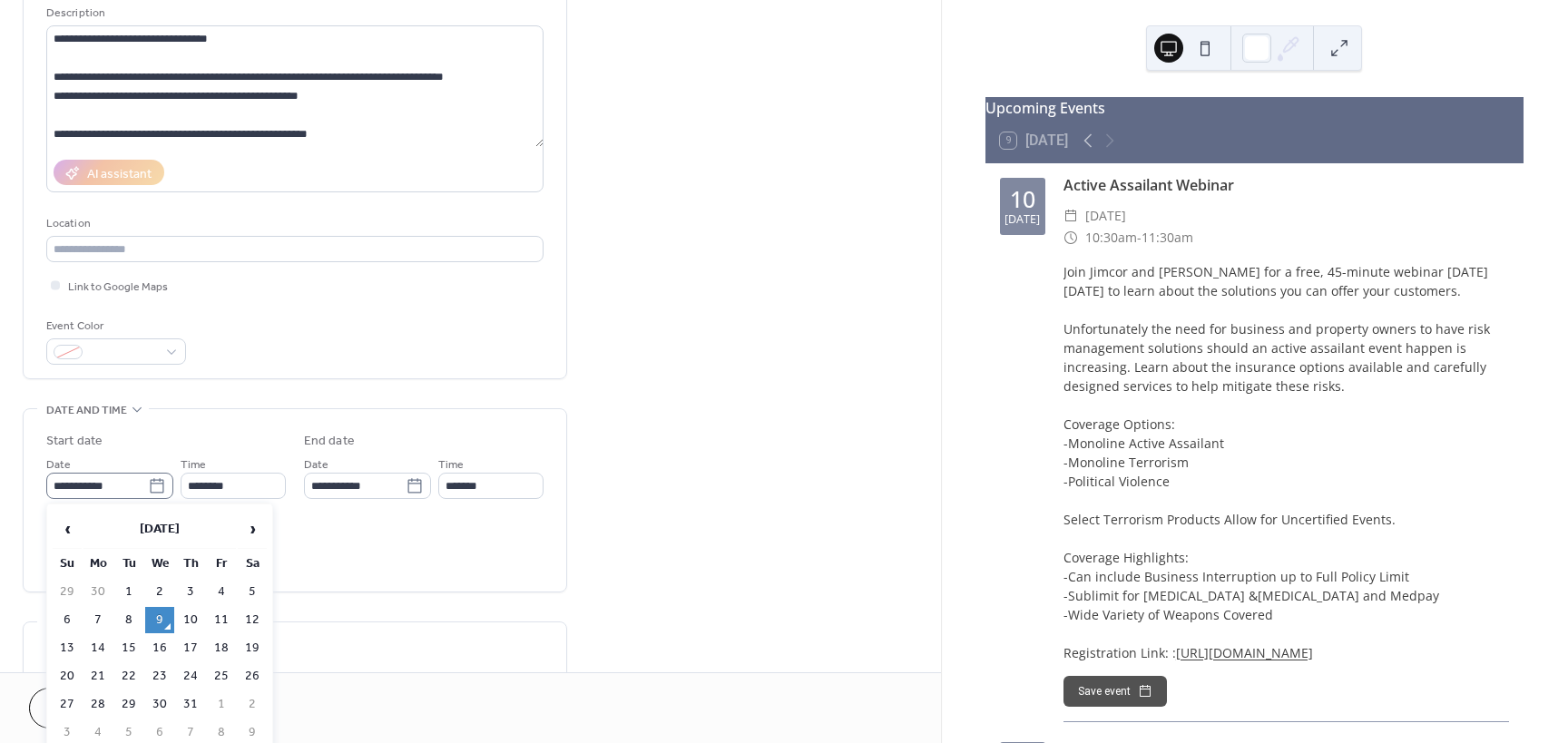 click on "**********" at bounding box center (110, 485) 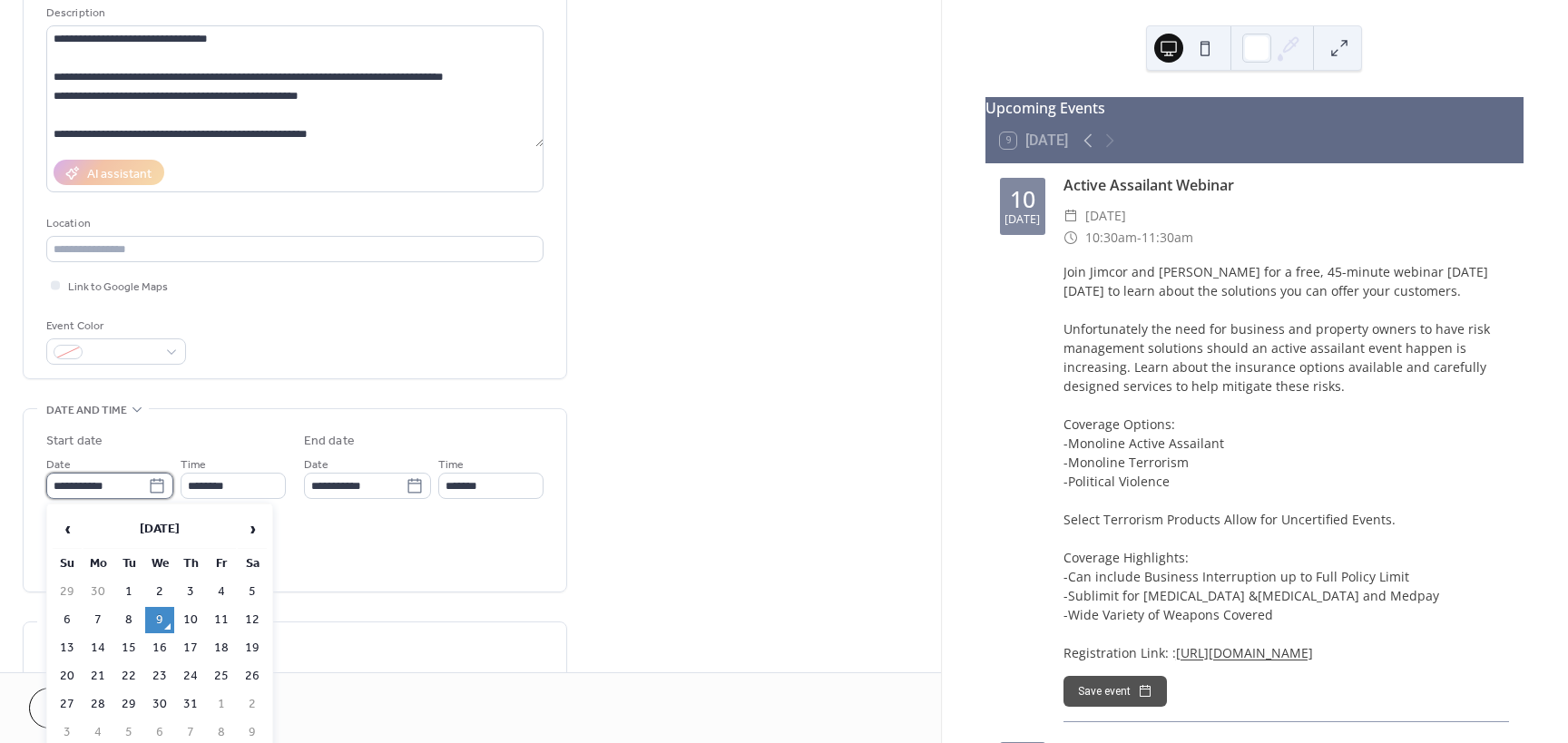 click on "**********" at bounding box center (97, 485) 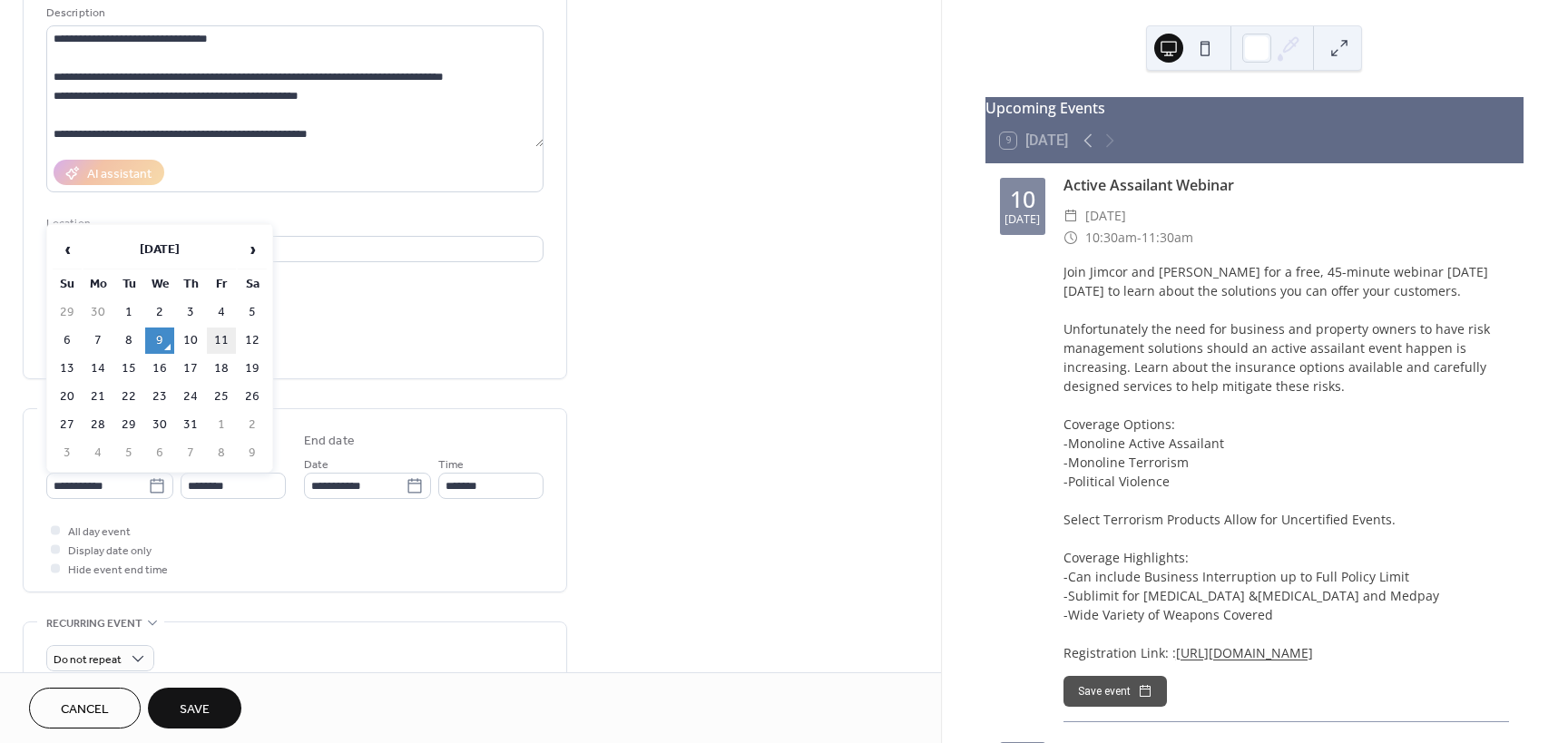 click on "11" at bounding box center (221, 340) 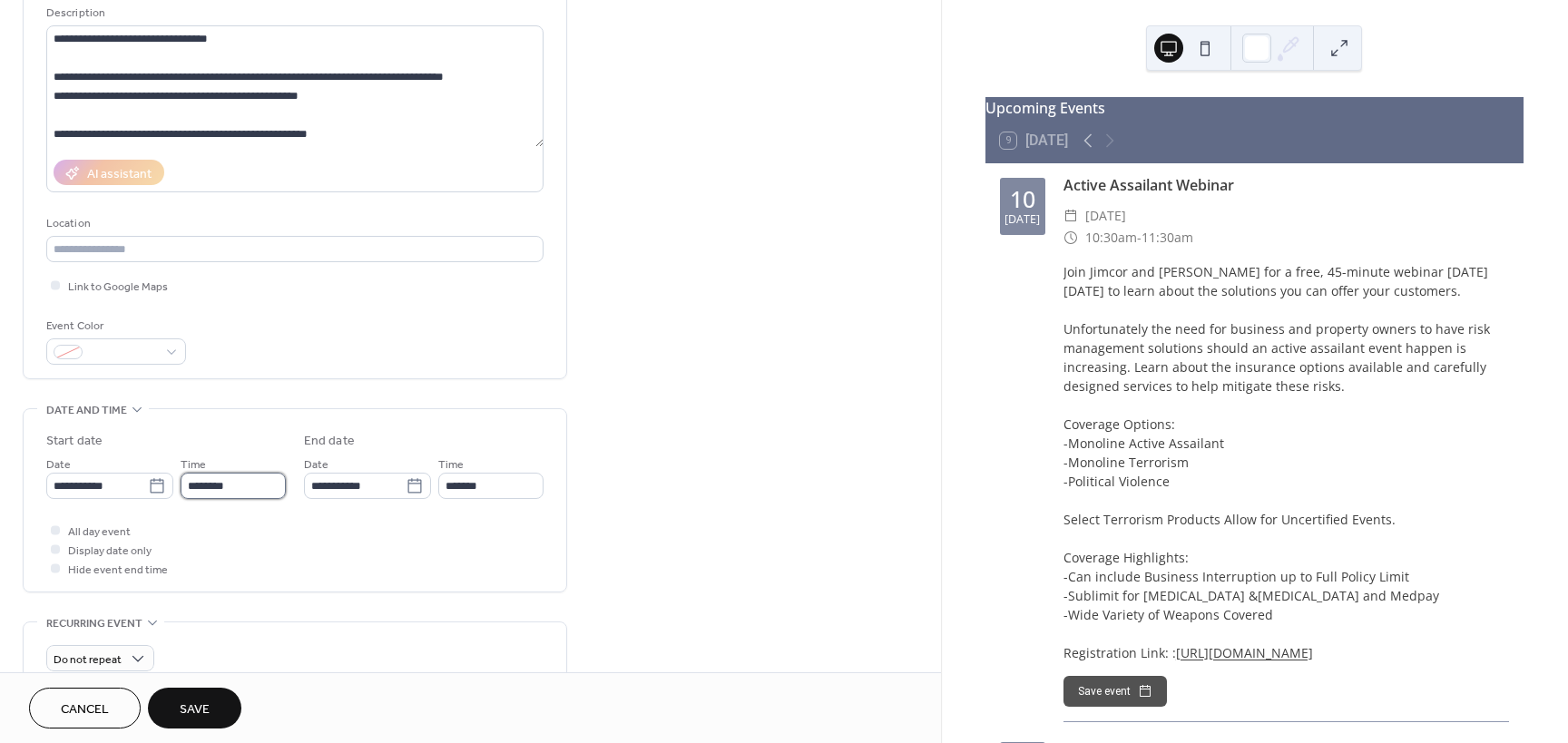 click on "********" at bounding box center [233, 485] 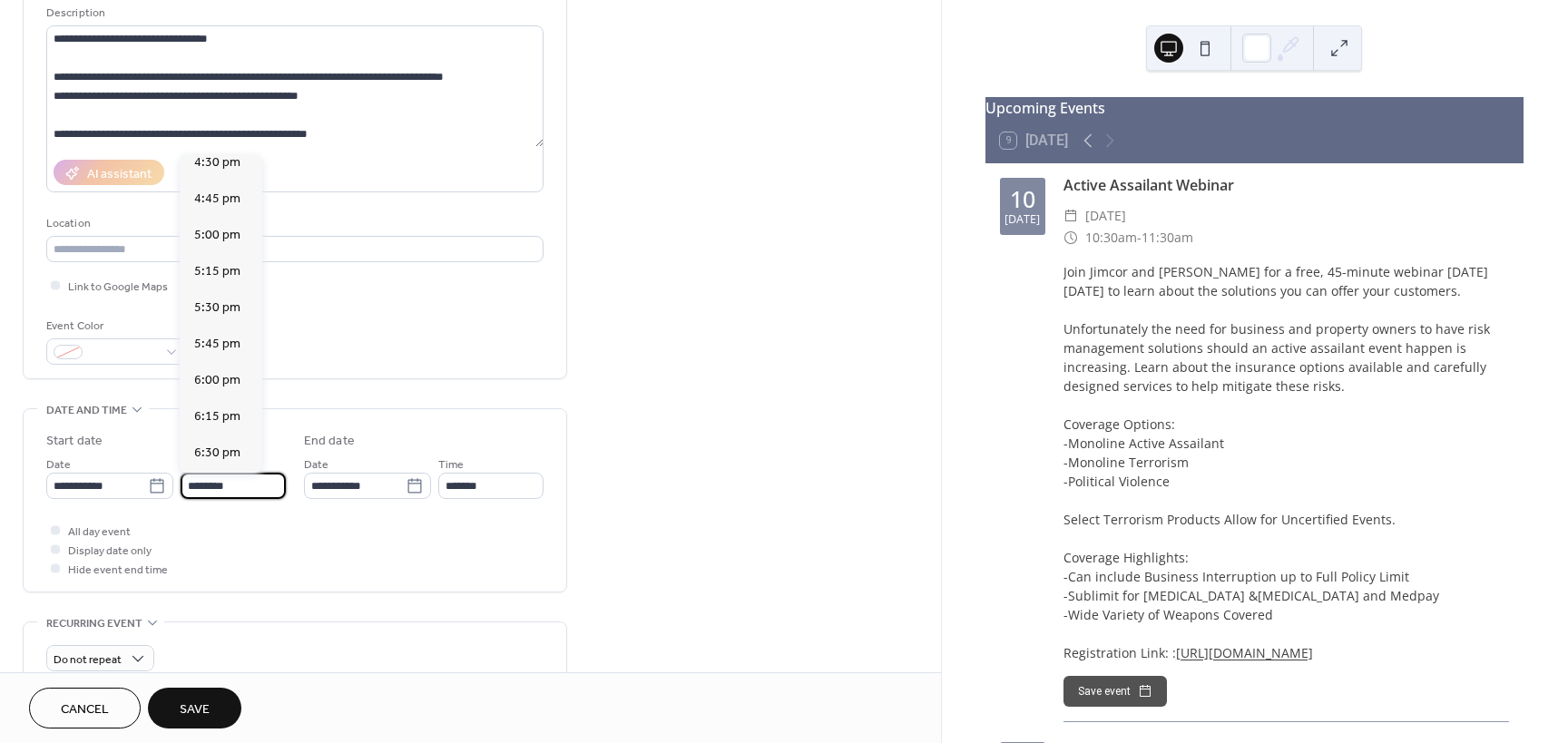 scroll, scrollTop: 2420, scrollLeft: 0, axis: vertical 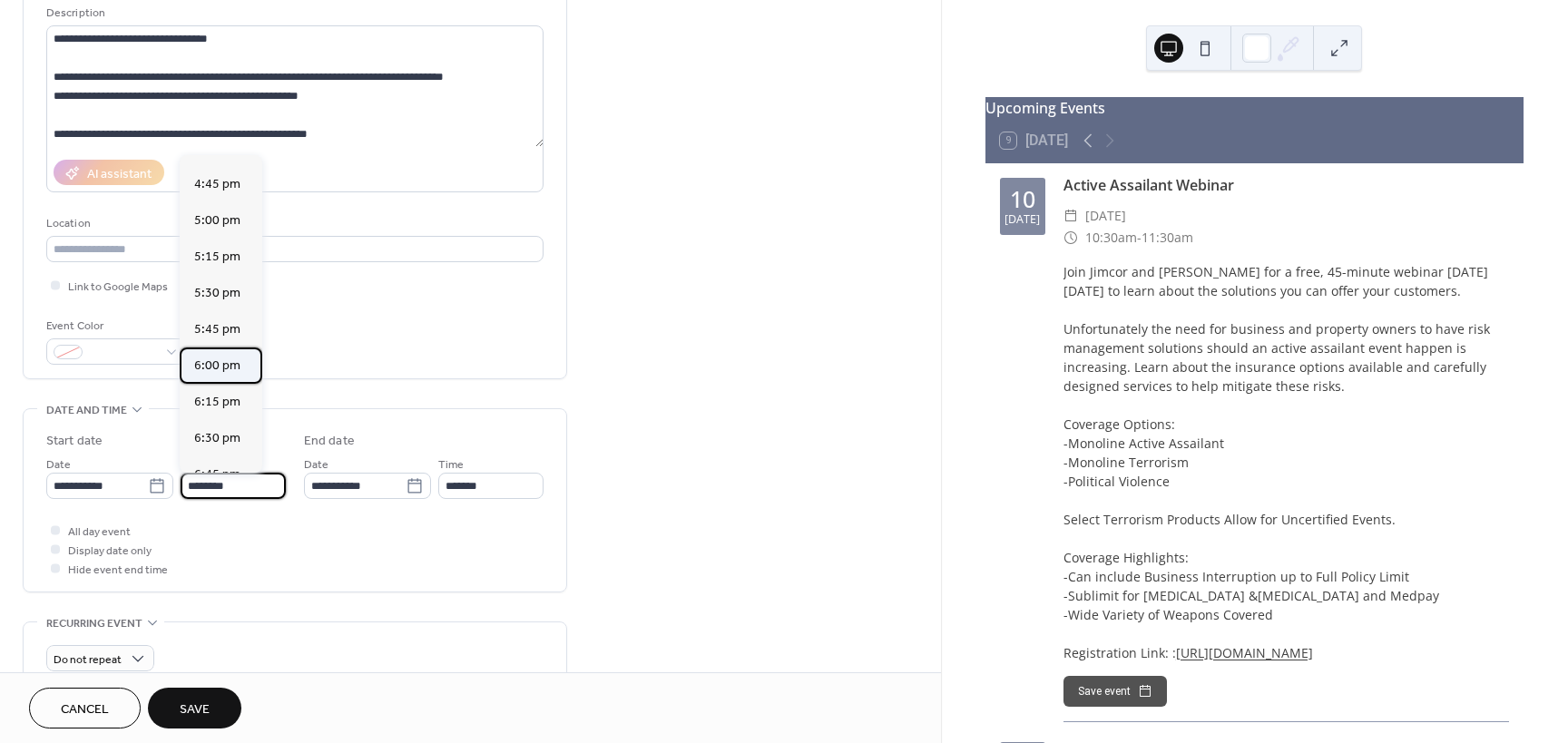 click on "6:00 pm" at bounding box center [217, 366] 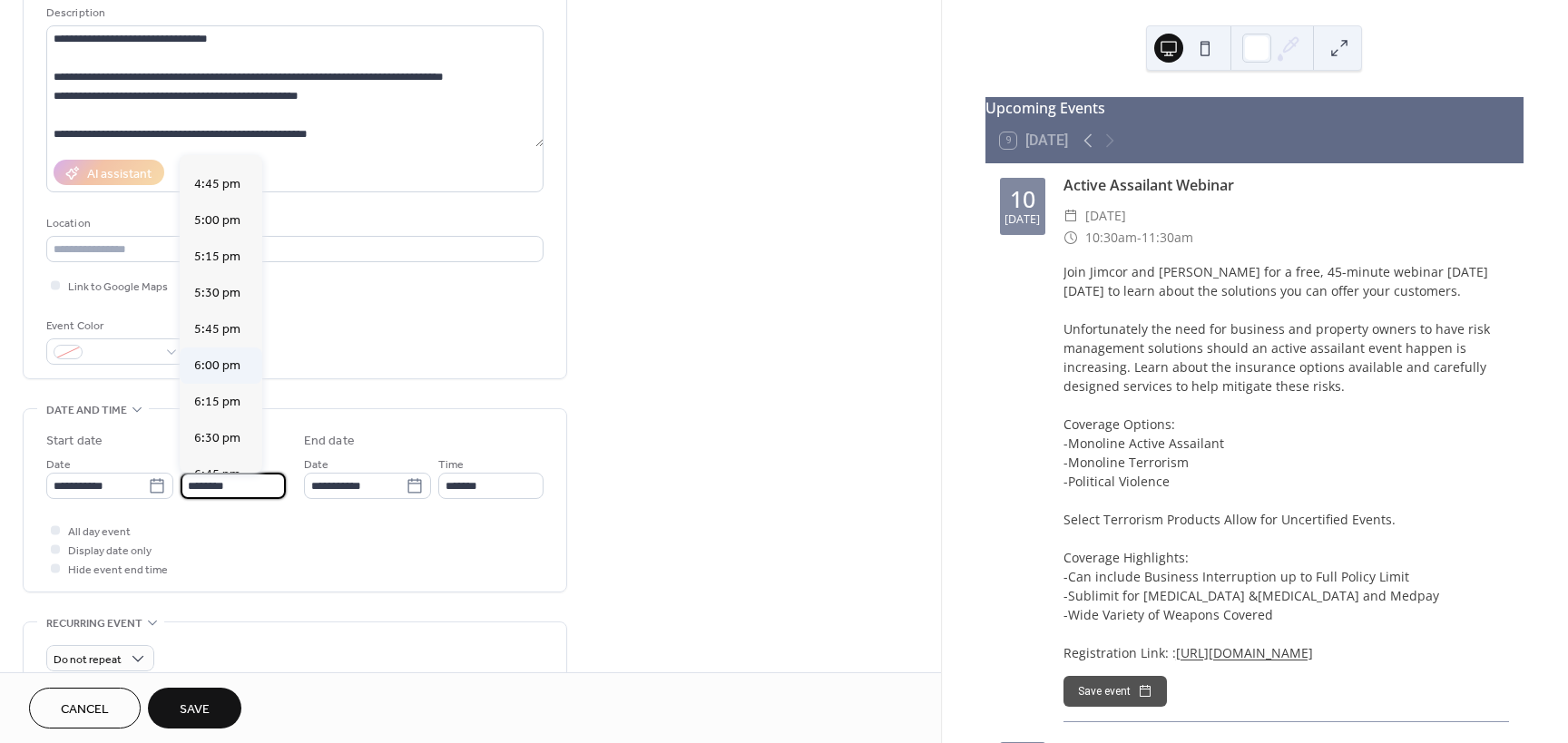type on "*******" 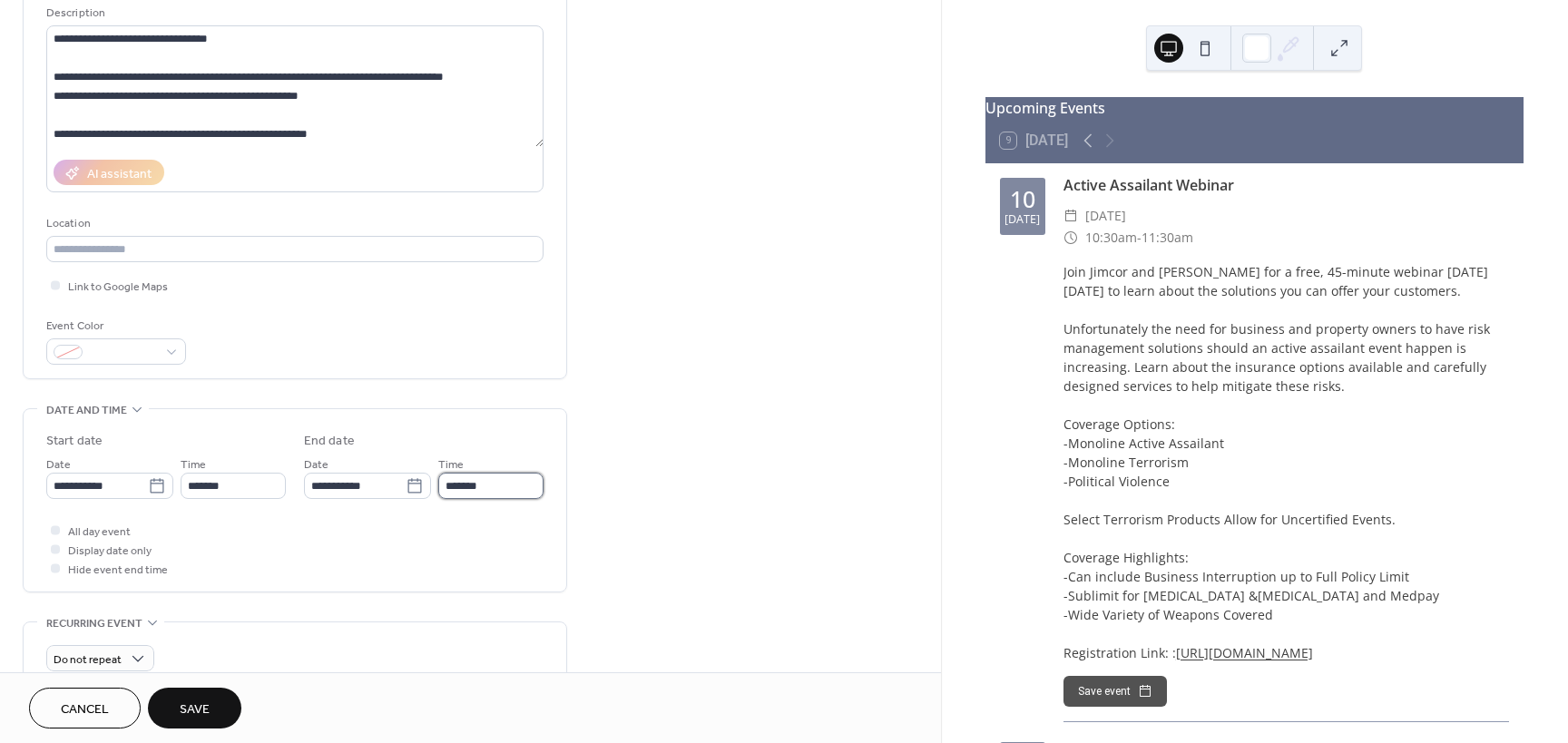click on "*******" at bounding box center [491, 485] 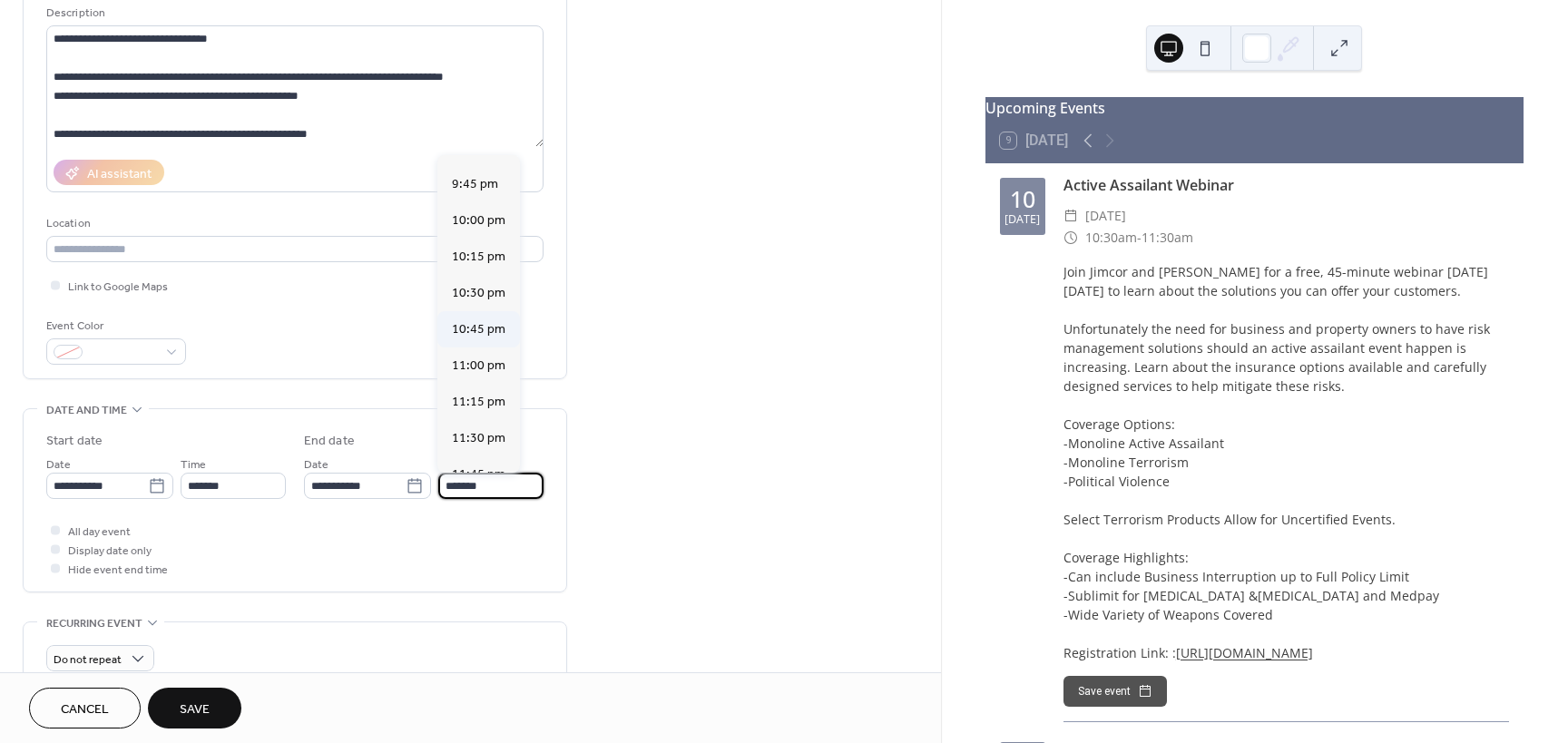 scroll, scrollTop: 538, scrollLeft: 0, axis: vertical 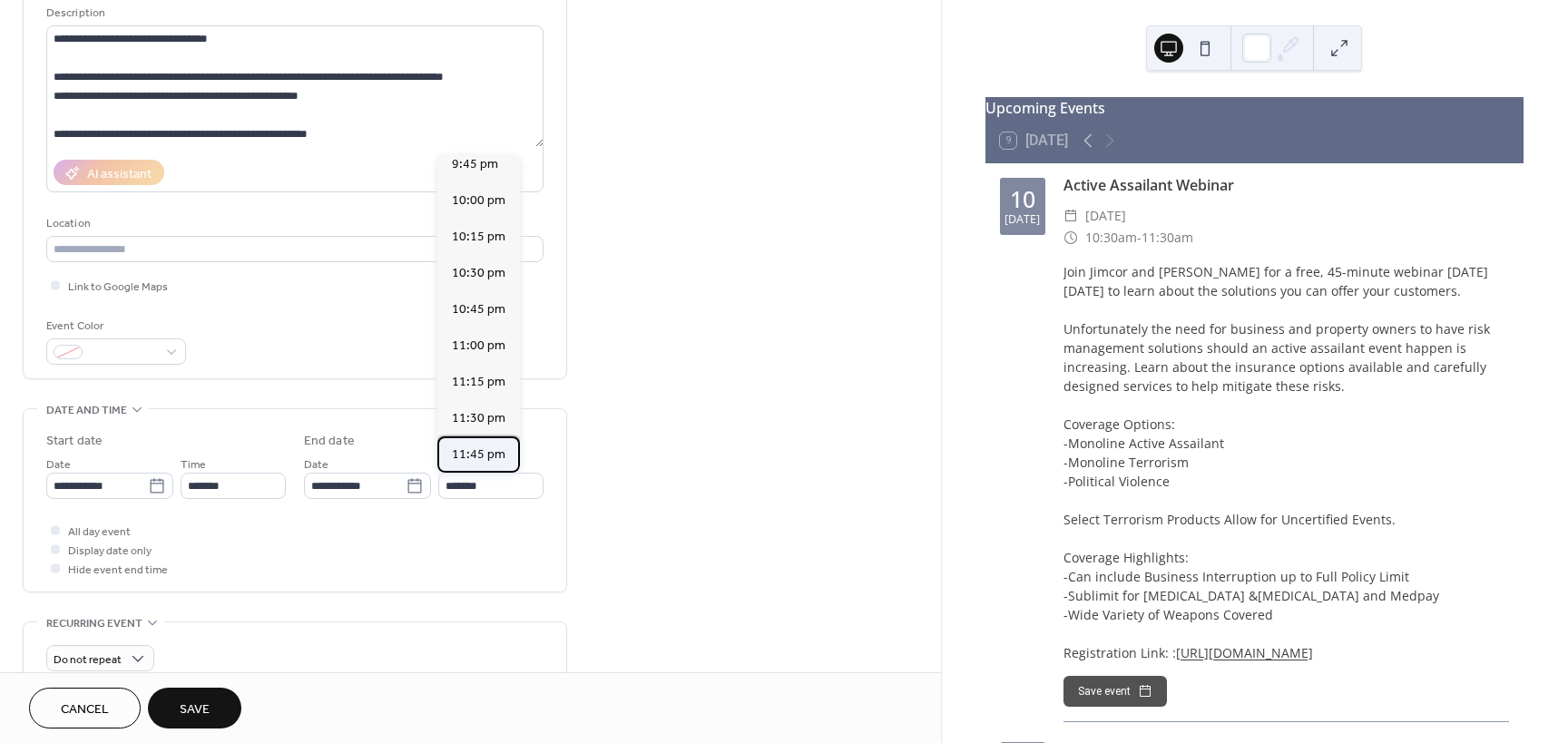 click on "11:45 pm" at bounding box center [478, 455] 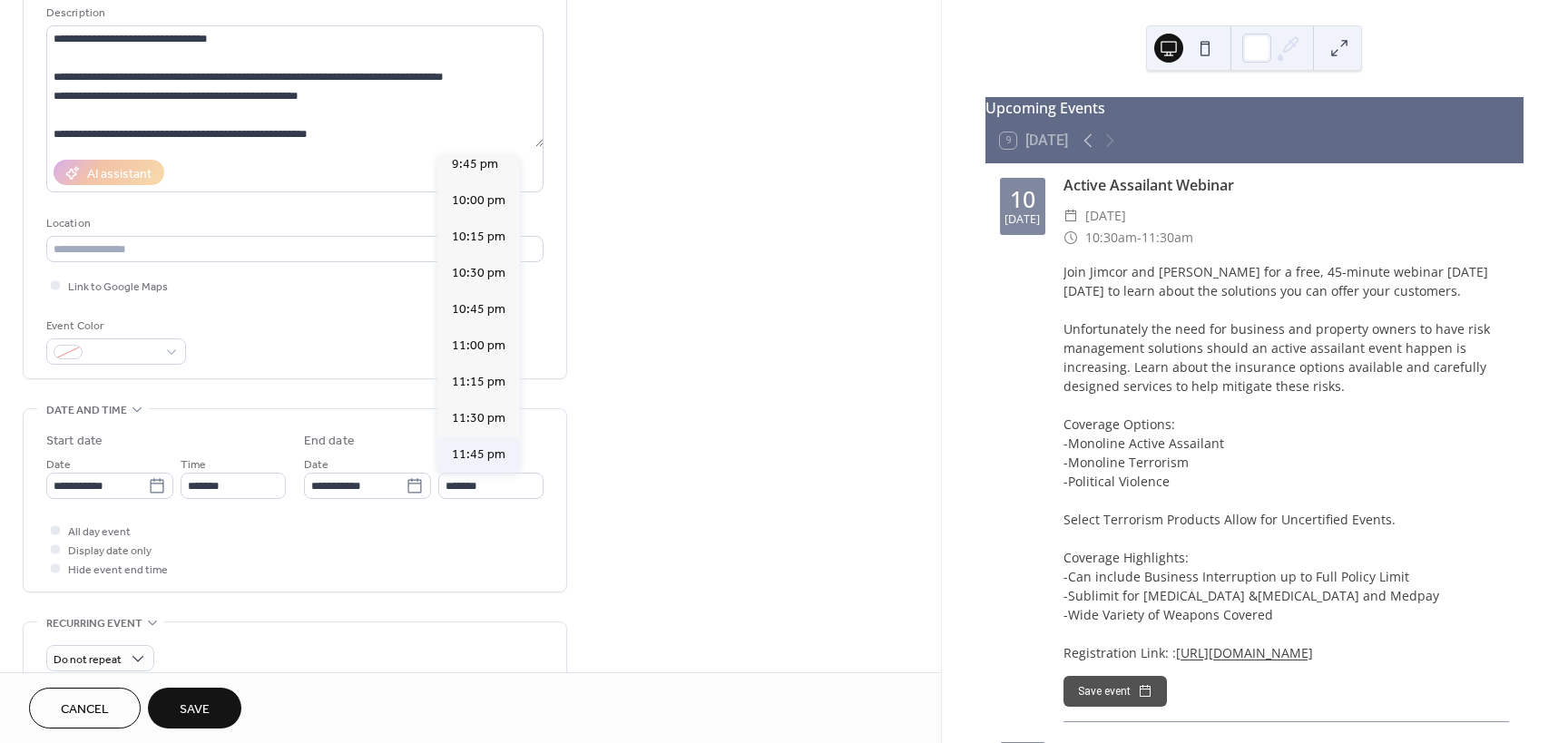 type on "********" 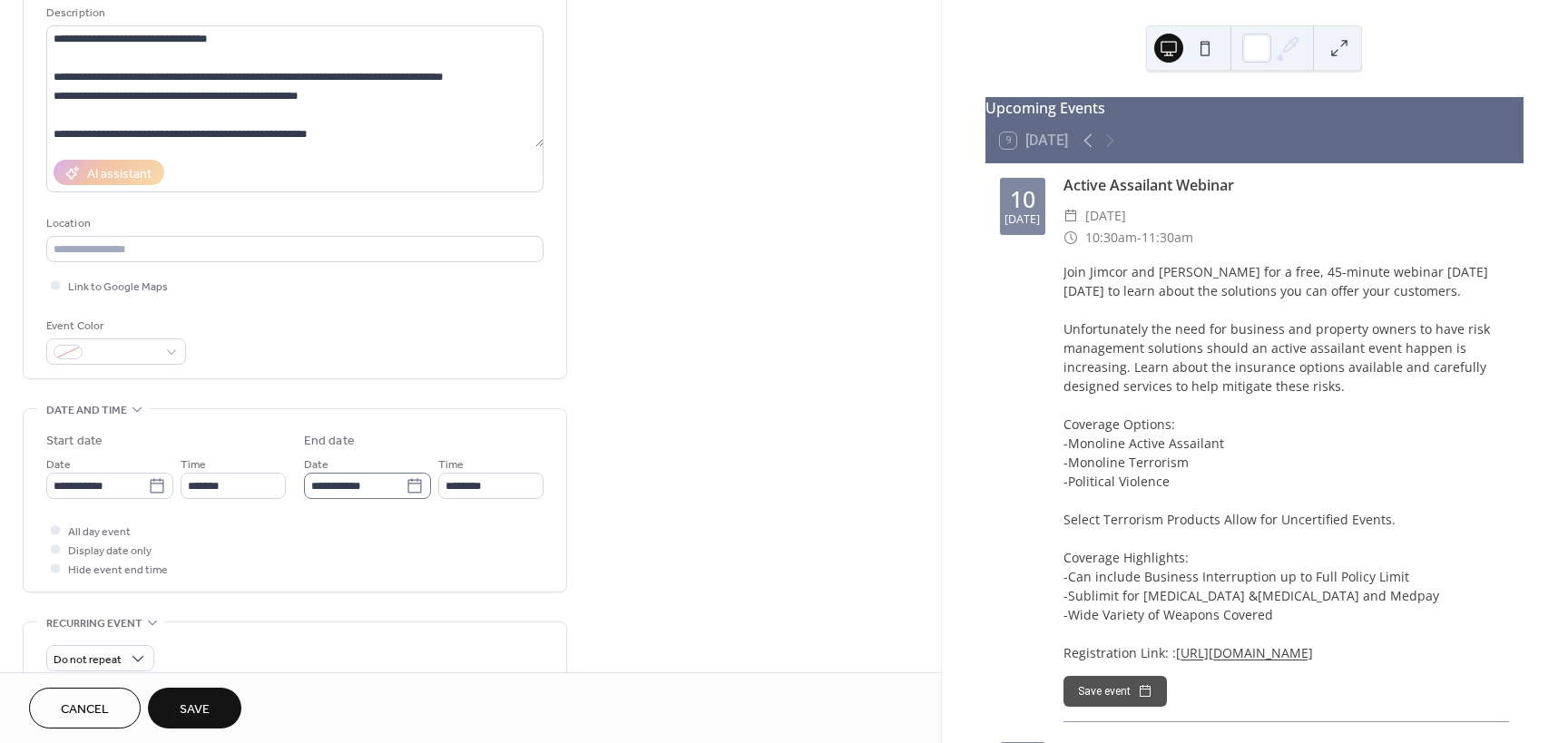 click on "**********" at bounding box center (368, 485) 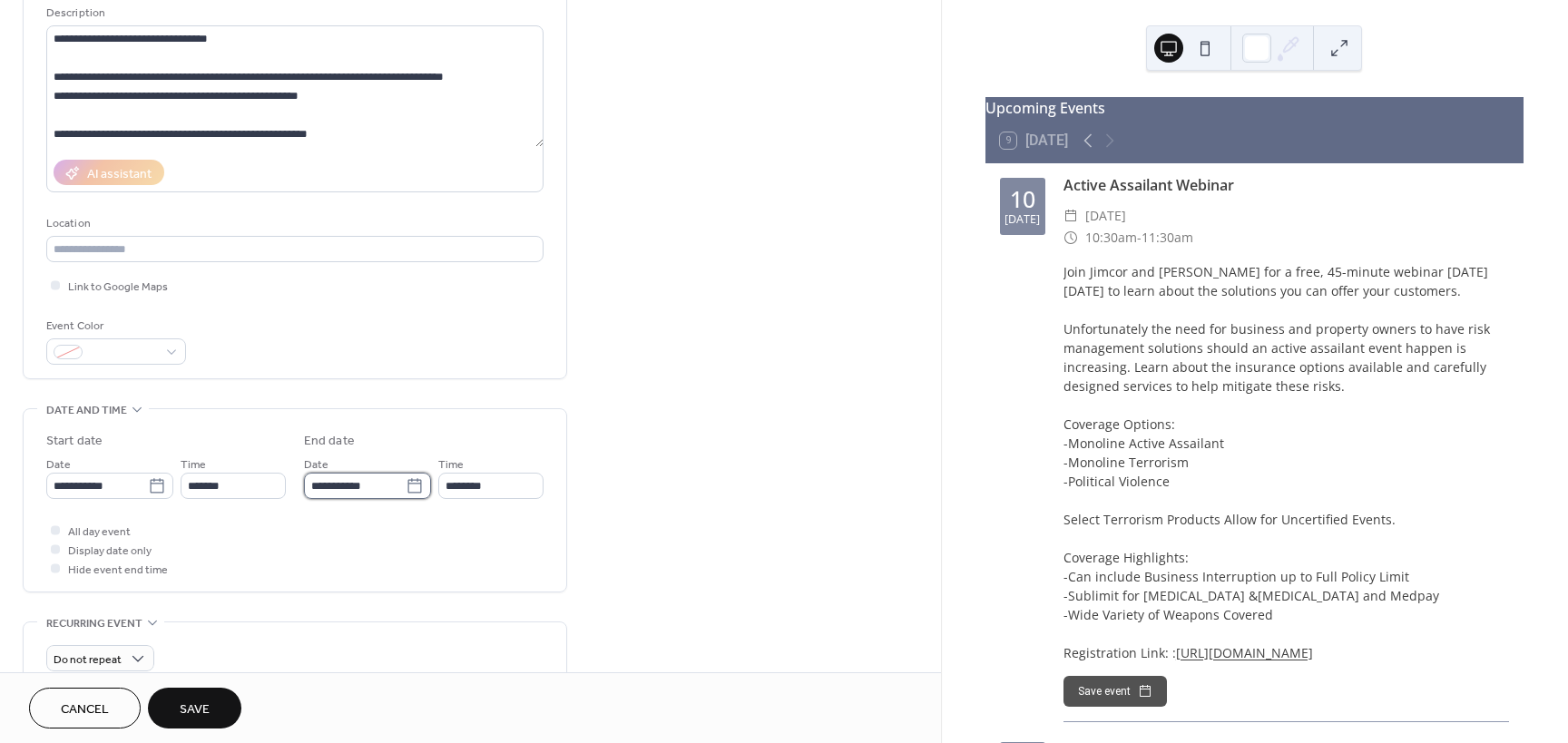 click on "**********" at bounding box center (355, 485) 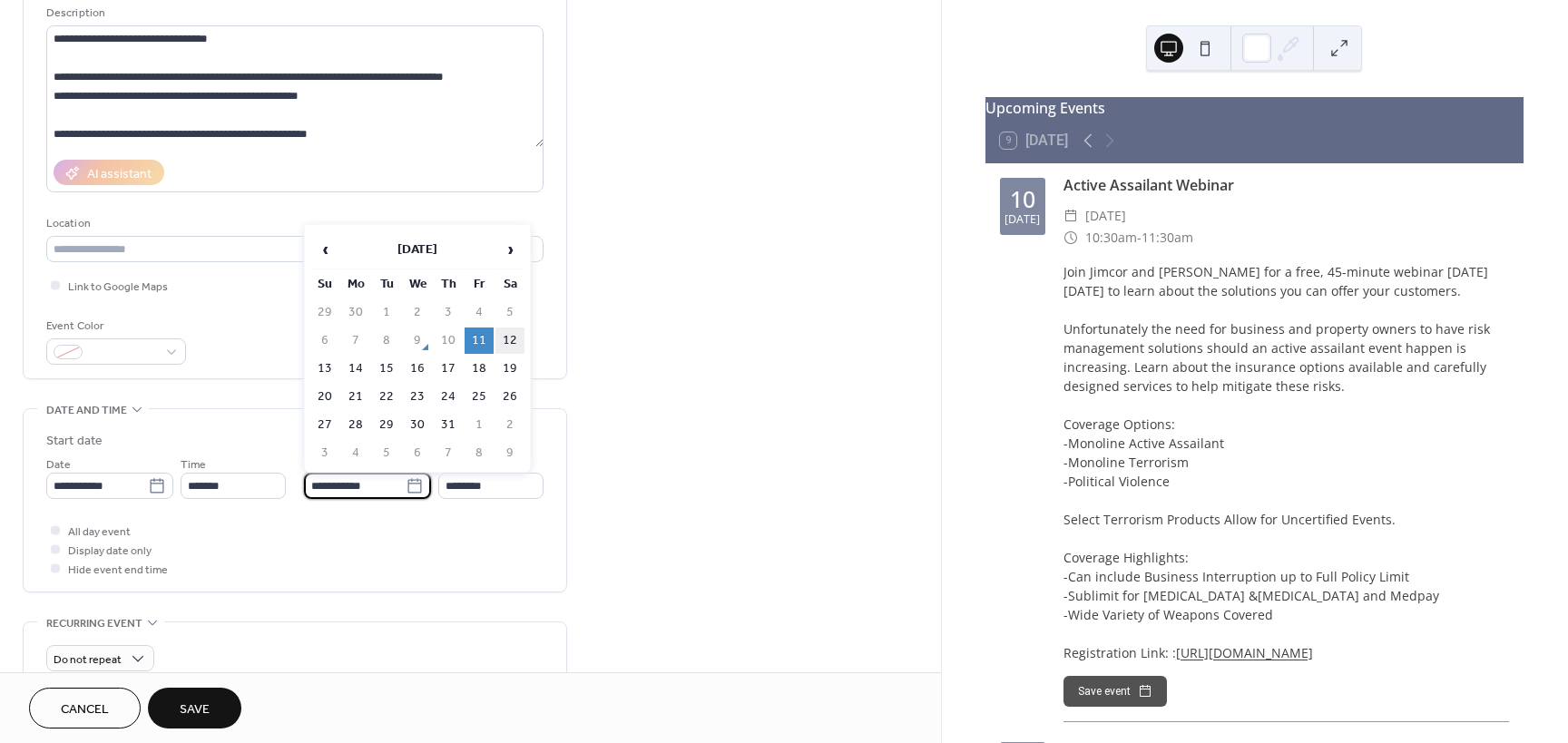 click on "12" at bounding box center (510, 340) 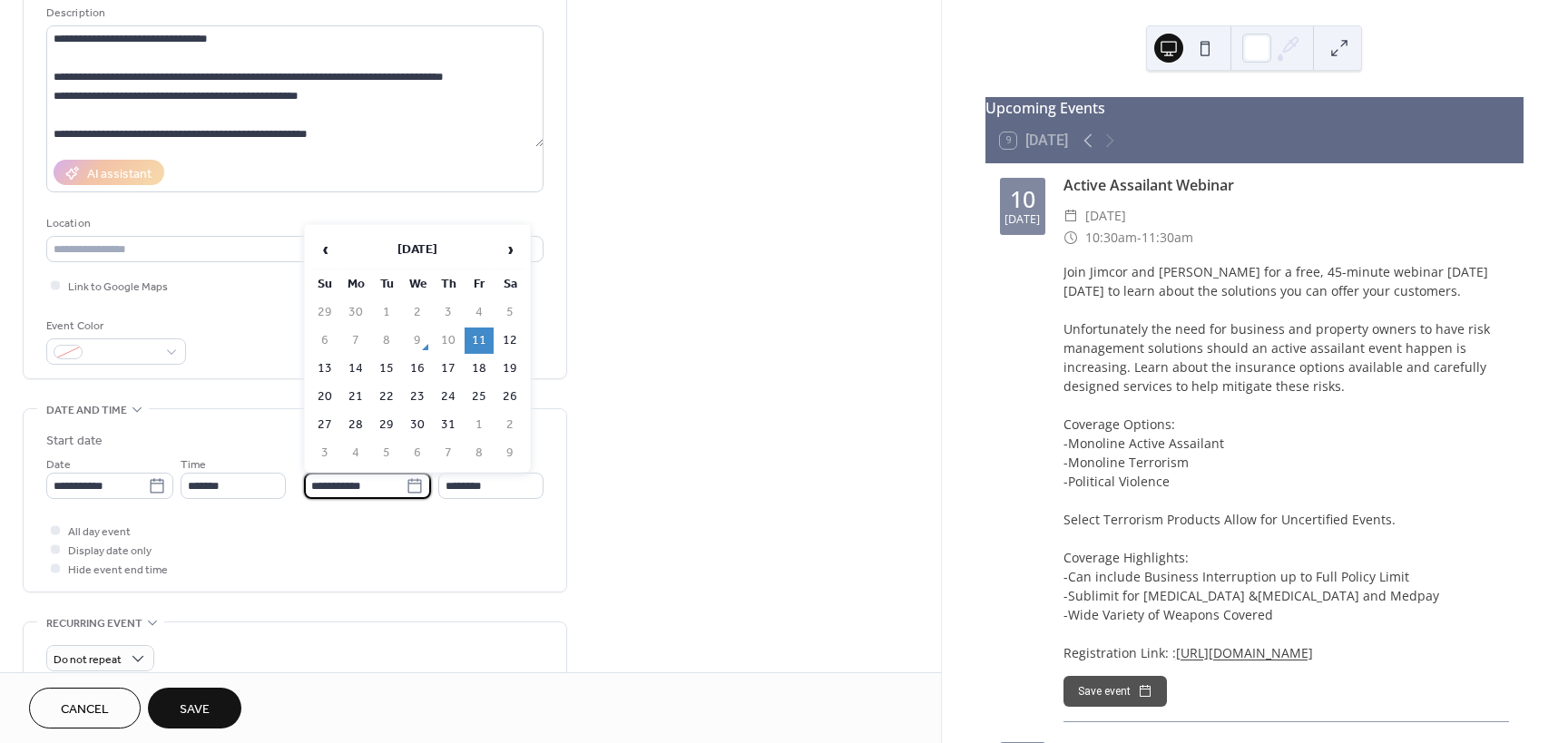 type on "**********" 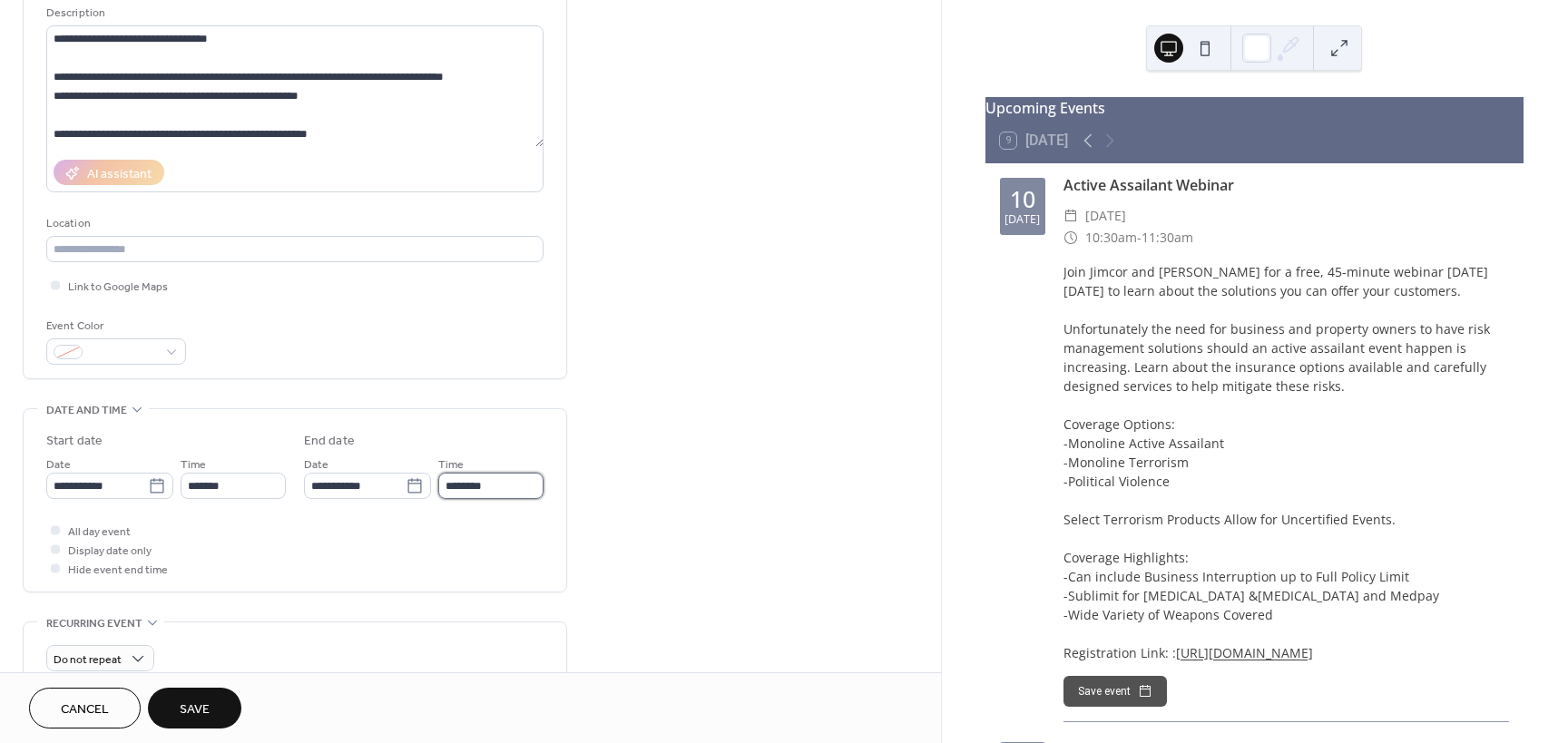 click on "********" at bounding box center (491, 485) 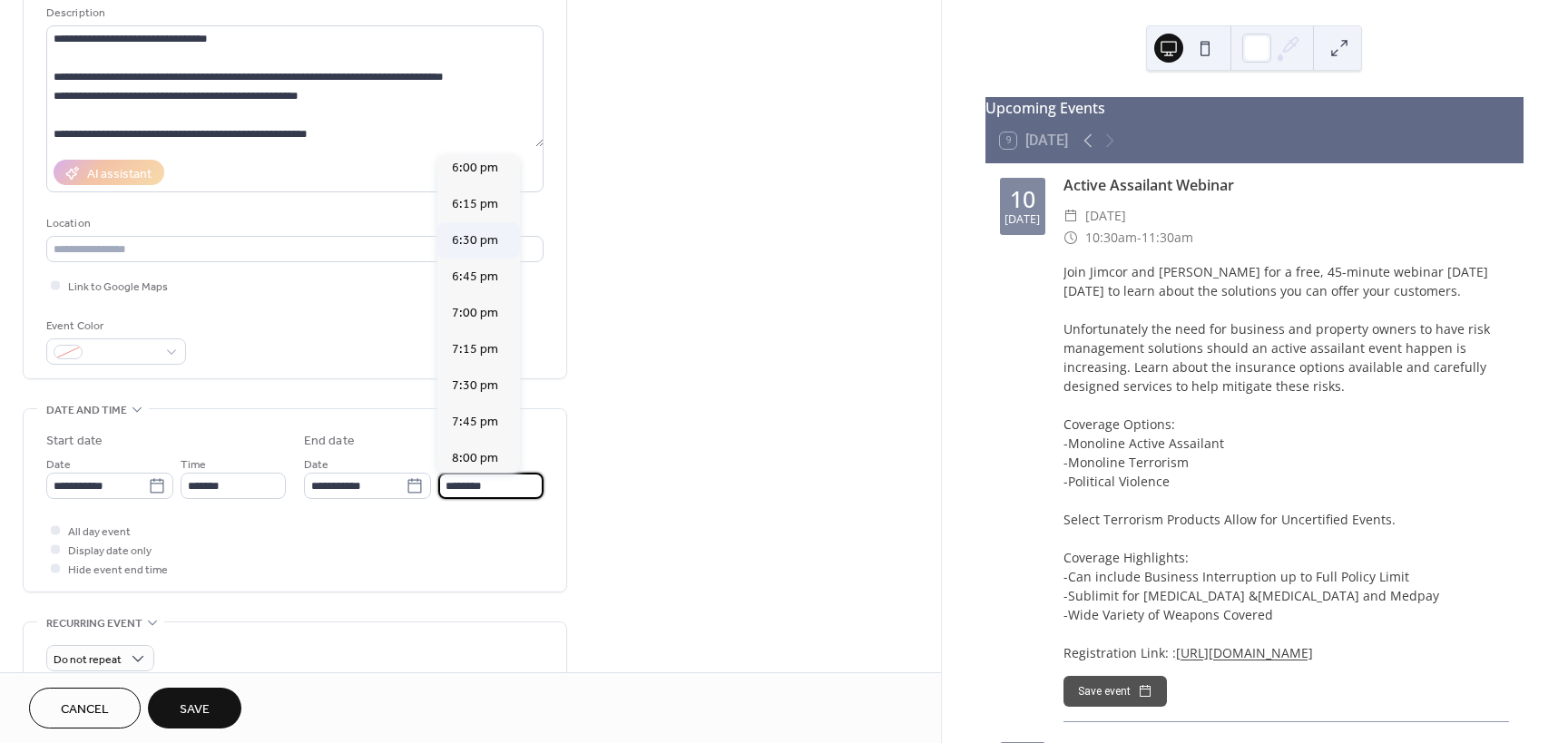 scroll, scrollTop: 2527, scrollLeft: 0, axis: vertical 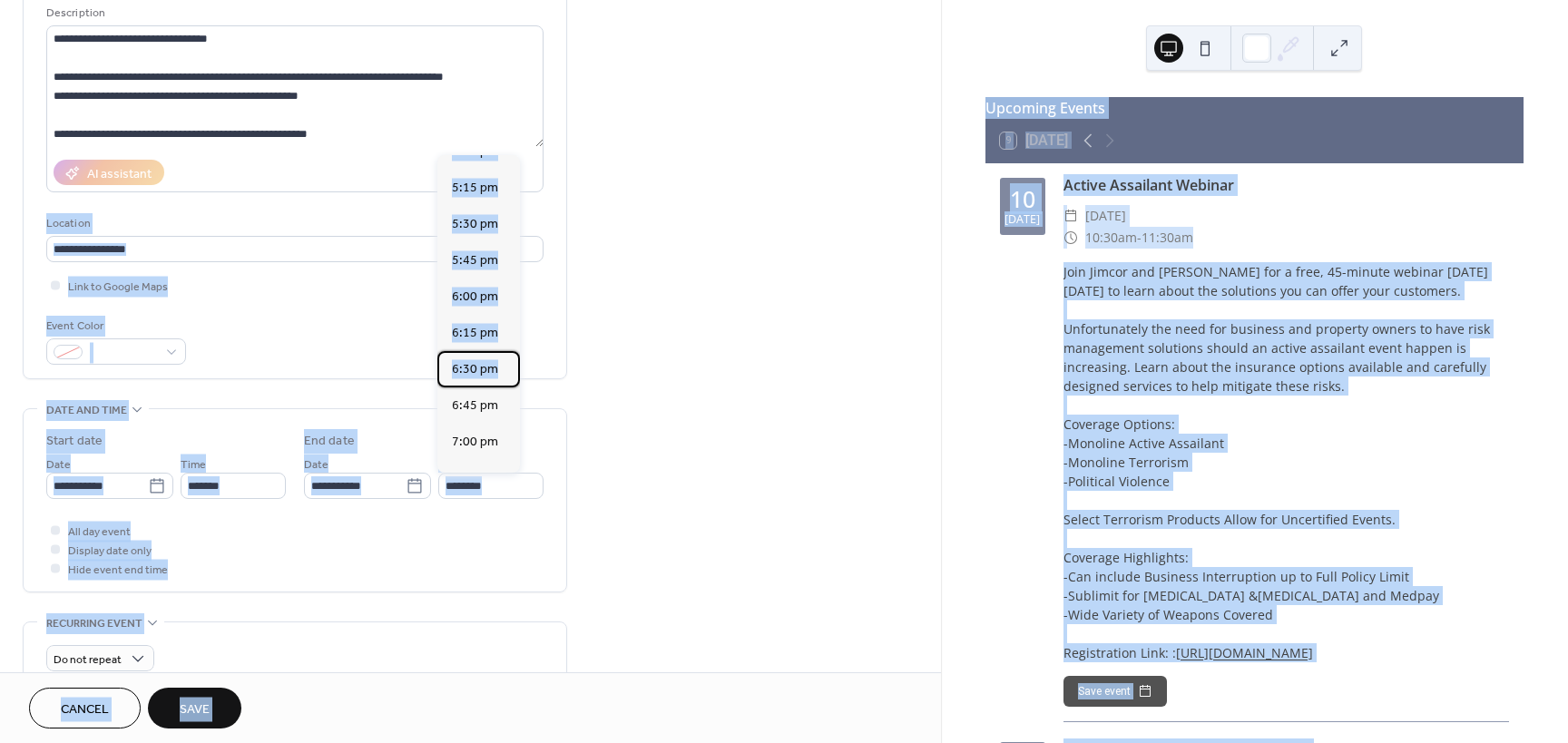 drag, startPoint x: 517, startPoint y: 390, endPoint x: 527, endPoint y: 170, distance: 220.22716 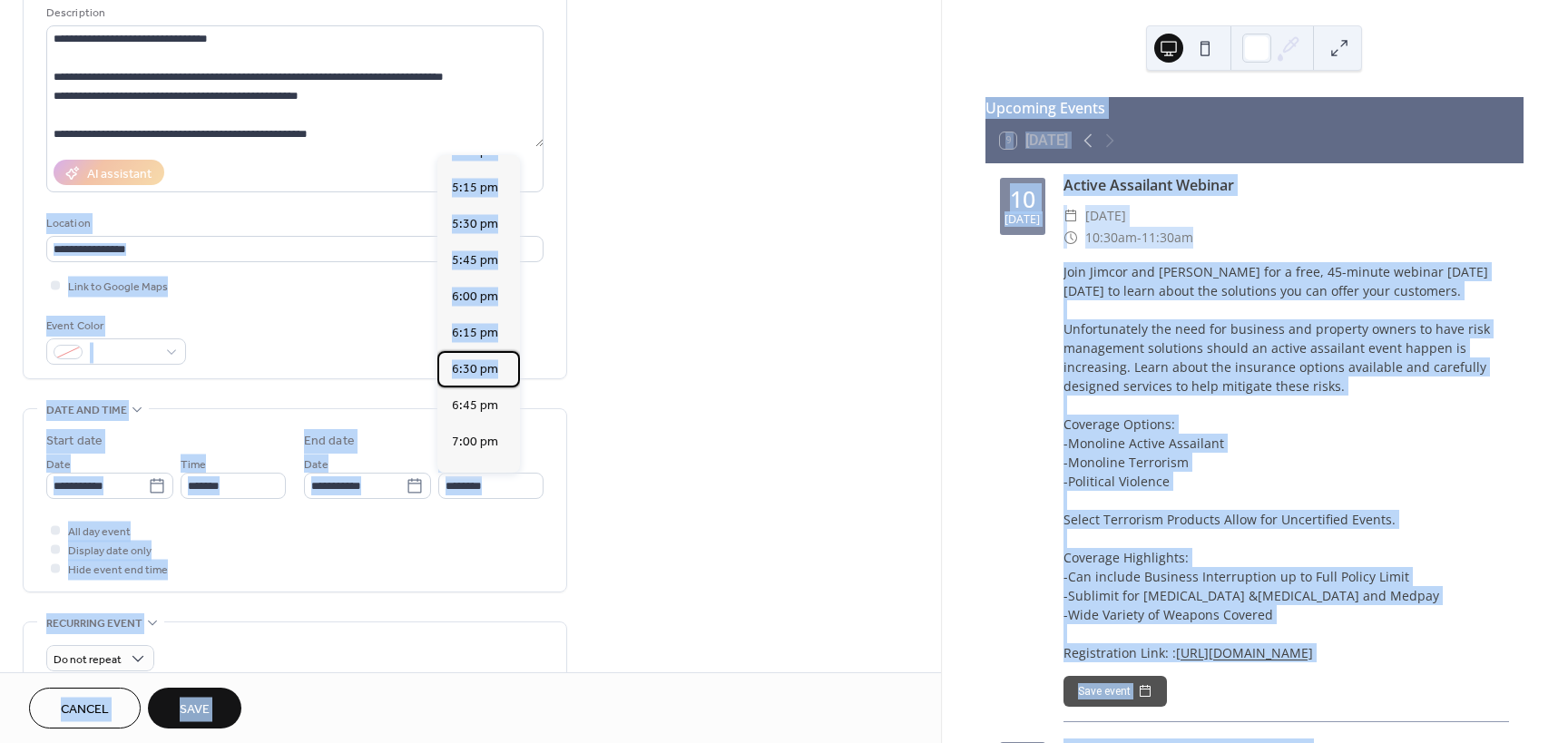 click on "**********" at bounding box center [784, 371] 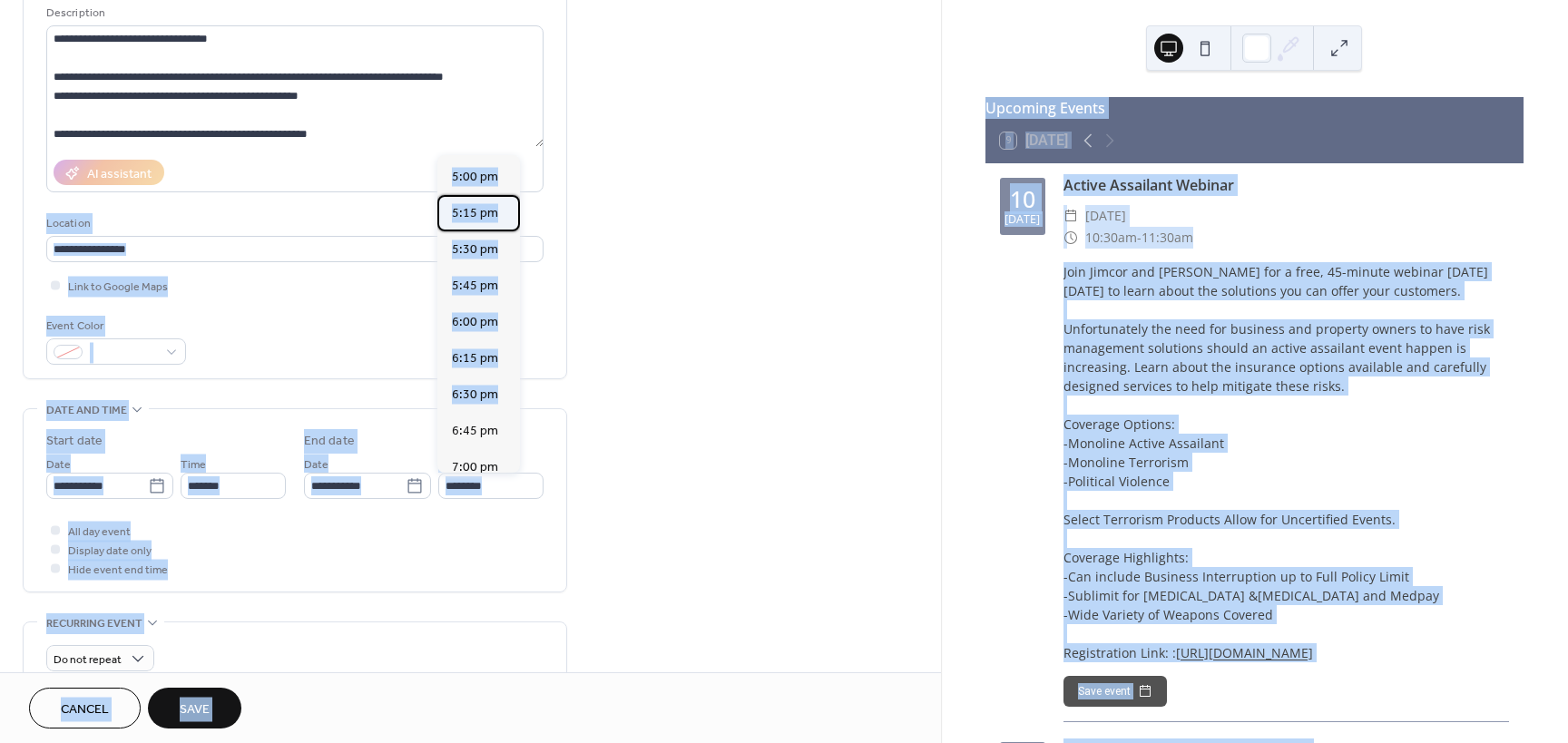 click on "5:15 pm" at bounding box center (478, 213) 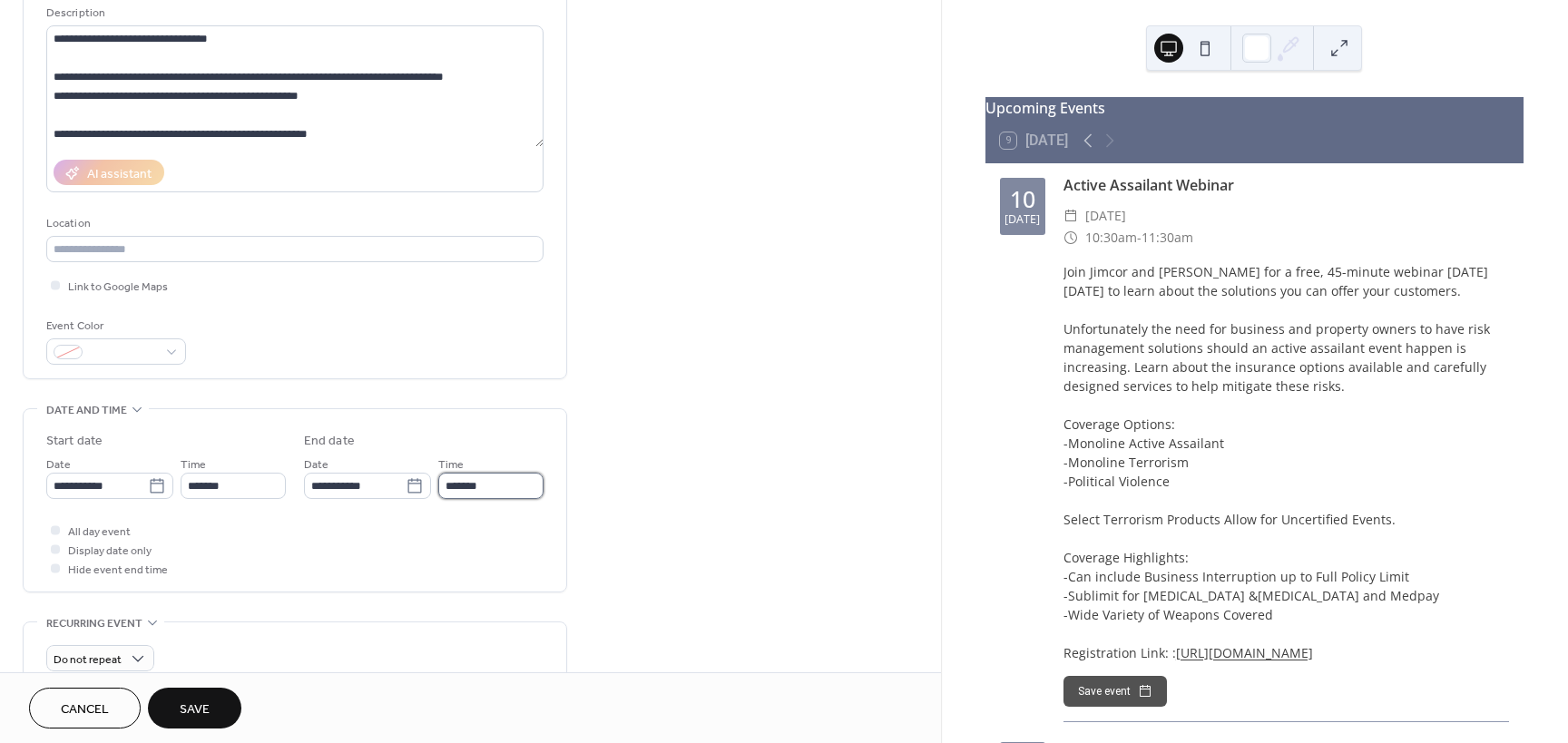 click on "*******" at bounding box center [491, 485] 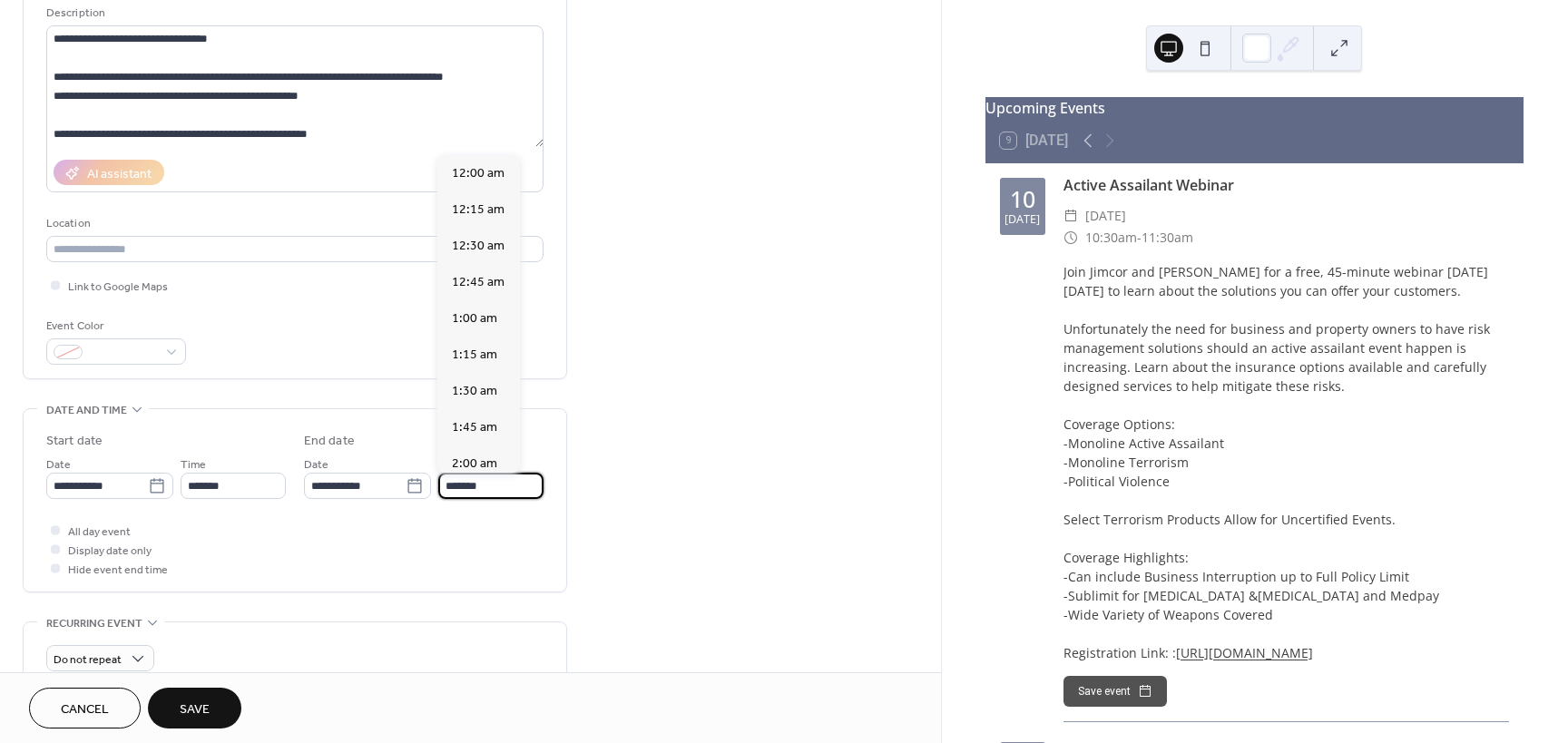 scroll, scrollTop: 2566, scrollLeft: 0, axis: vertical 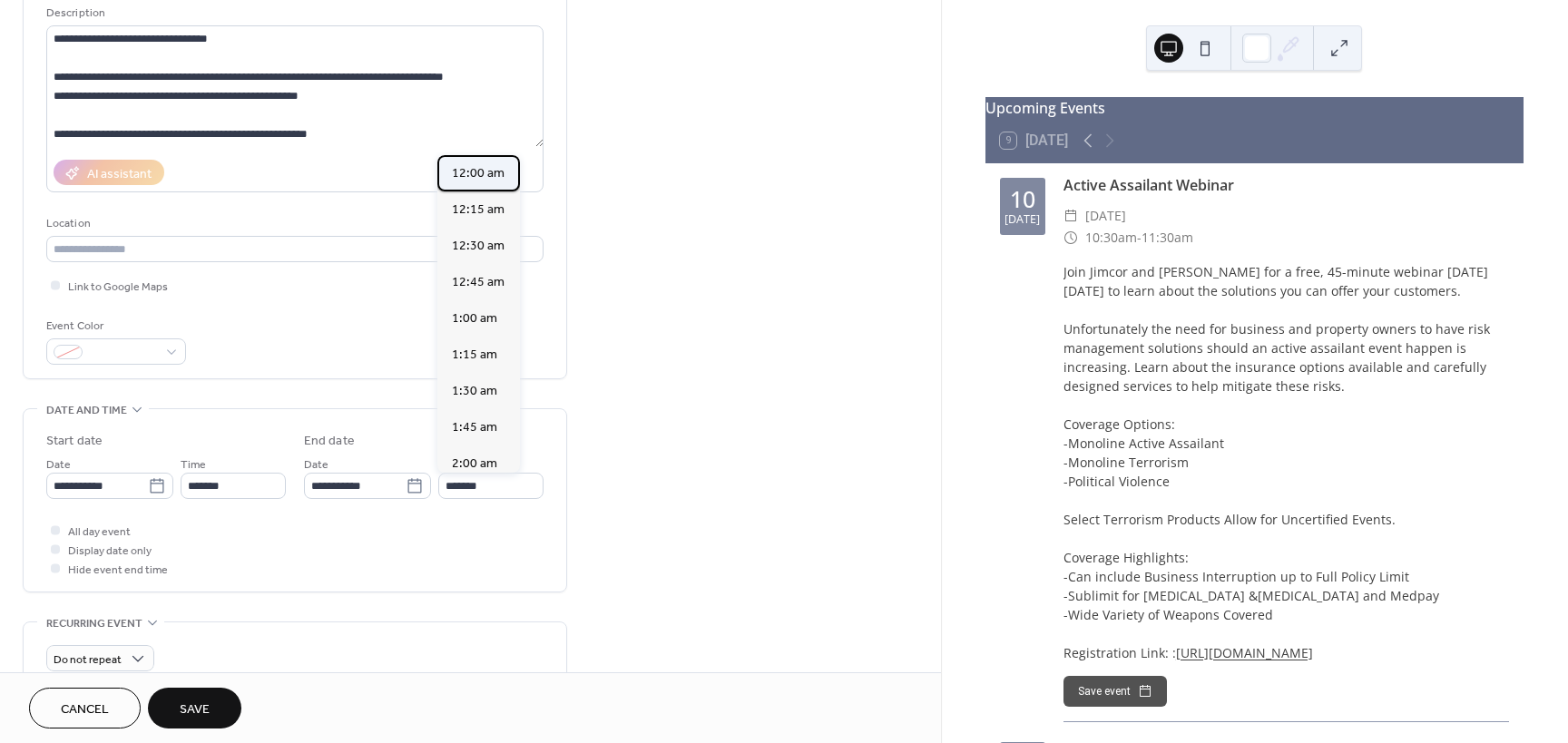 click on "12:00 am" at bounding box center (478, 173) 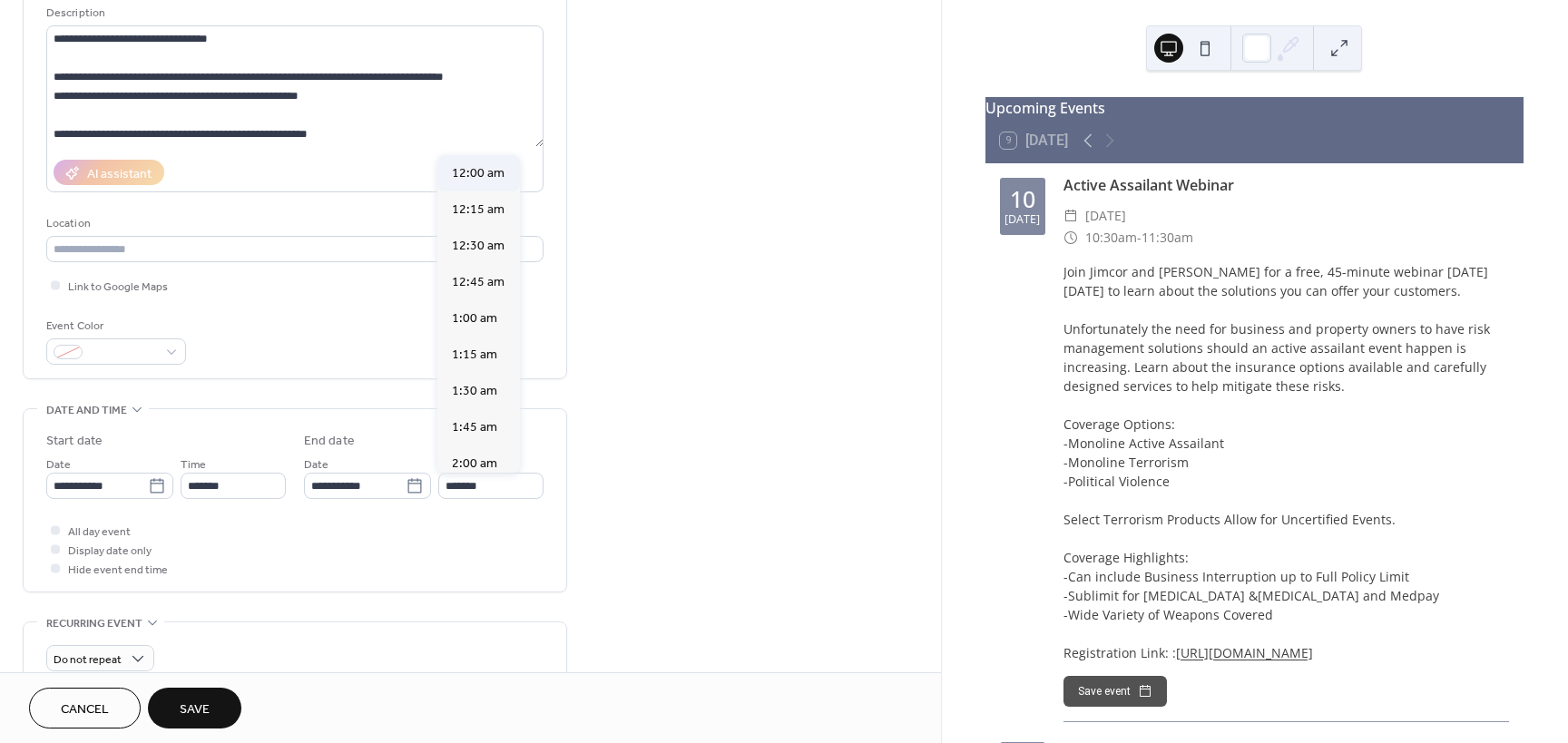 type on "********" 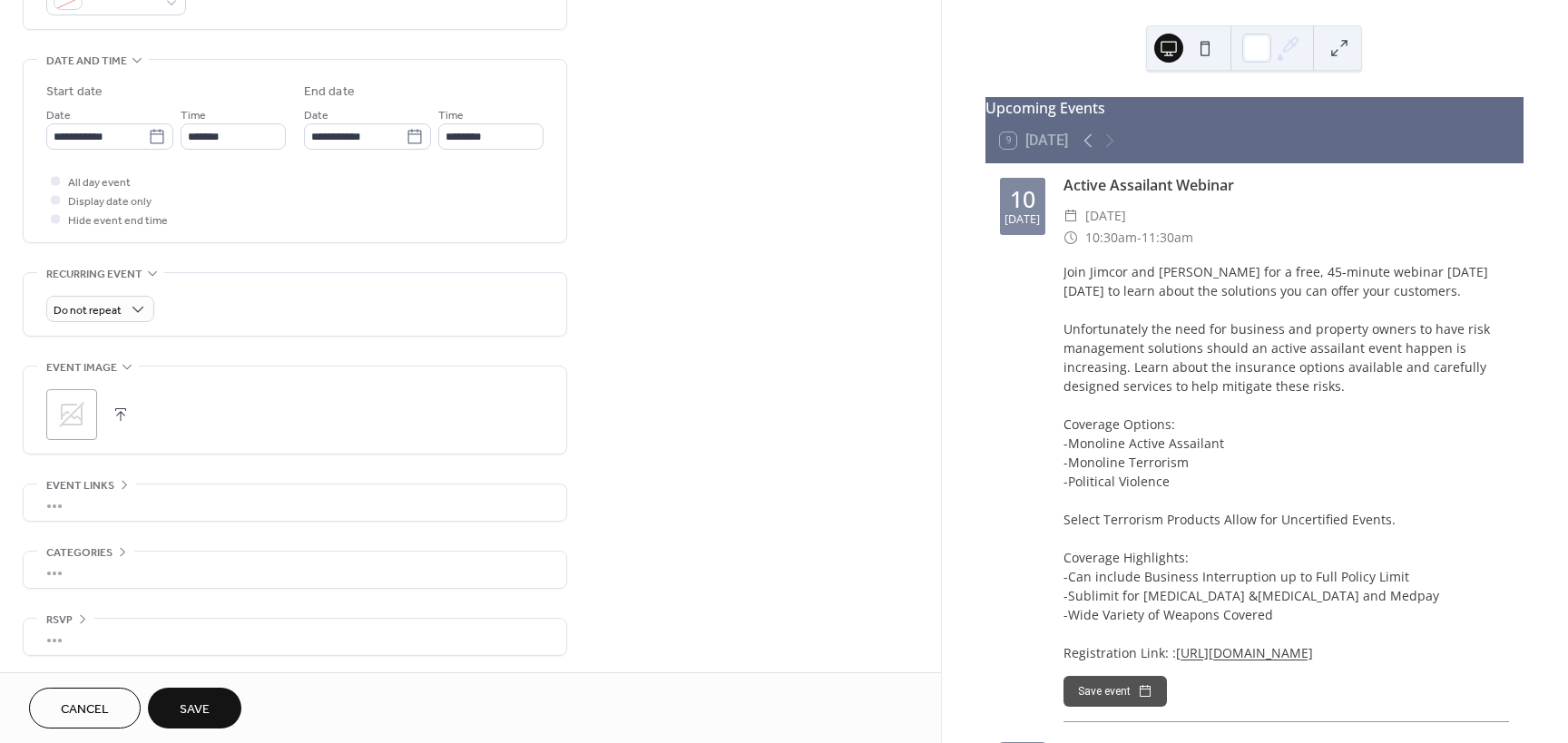 scroll, scrollTop: 533, scrollLeft: 0, axis: vertical 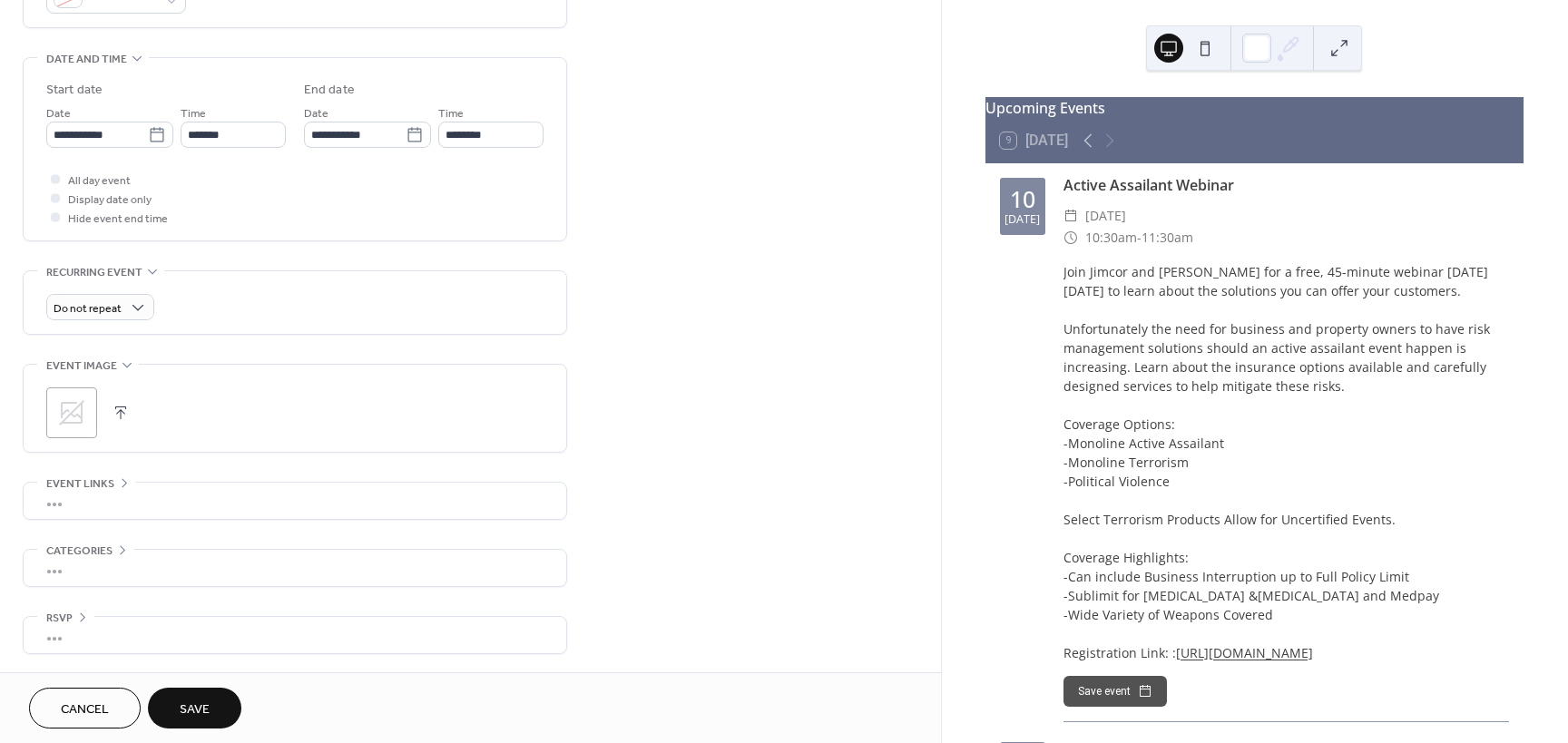 click on "Save" at bounding box center (194, 709) 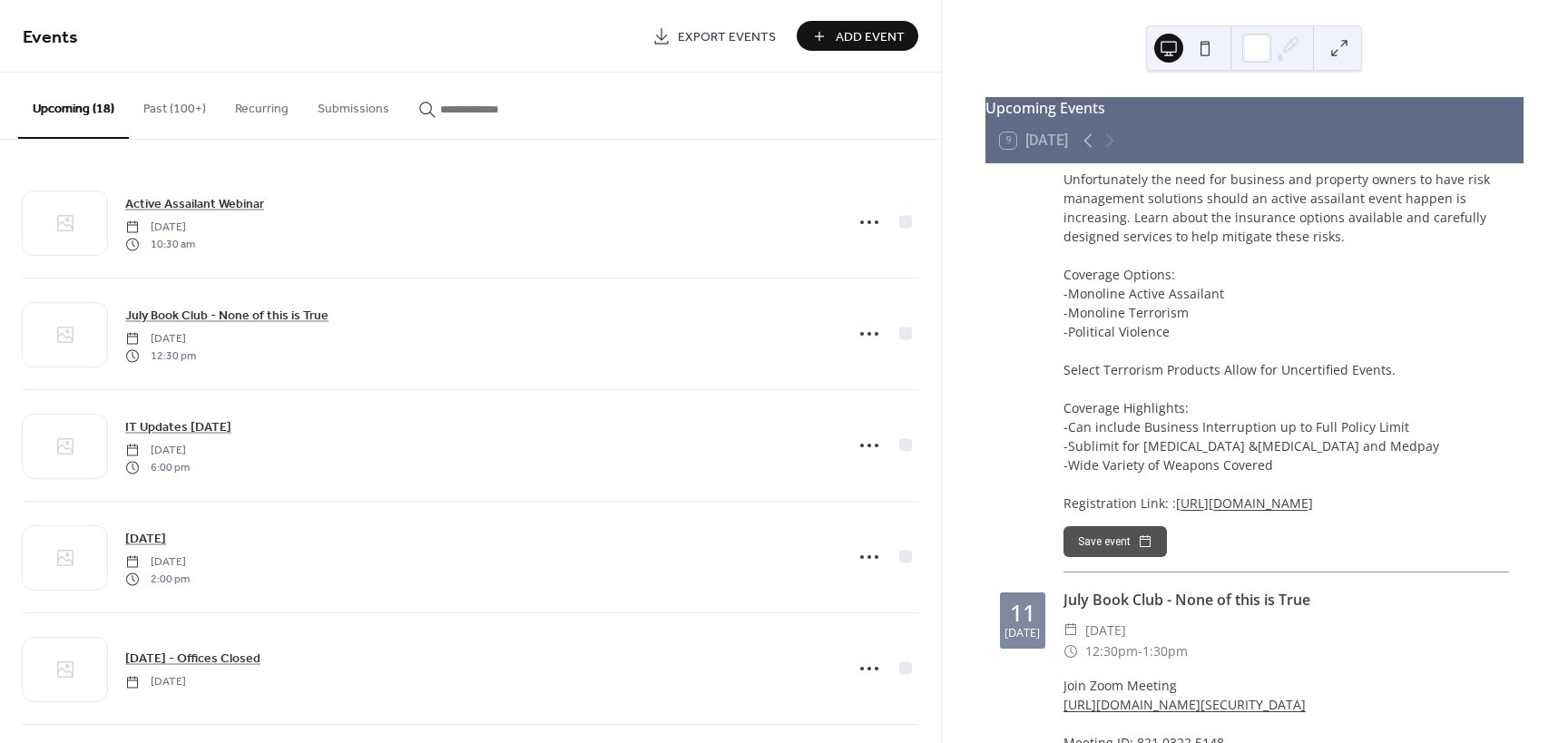 scroll, scrollTop: 0, scrollLeft: 0, axis: both 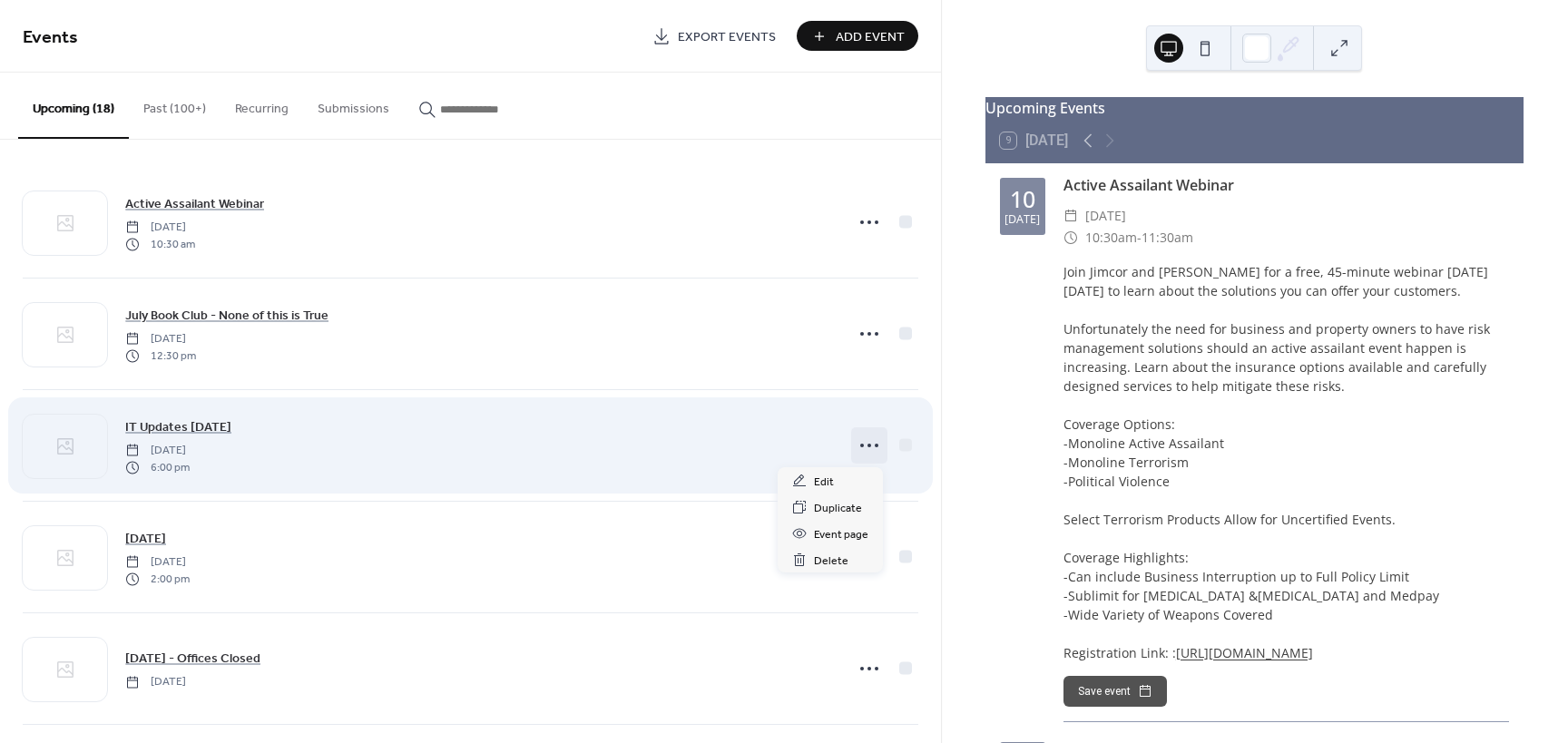 click 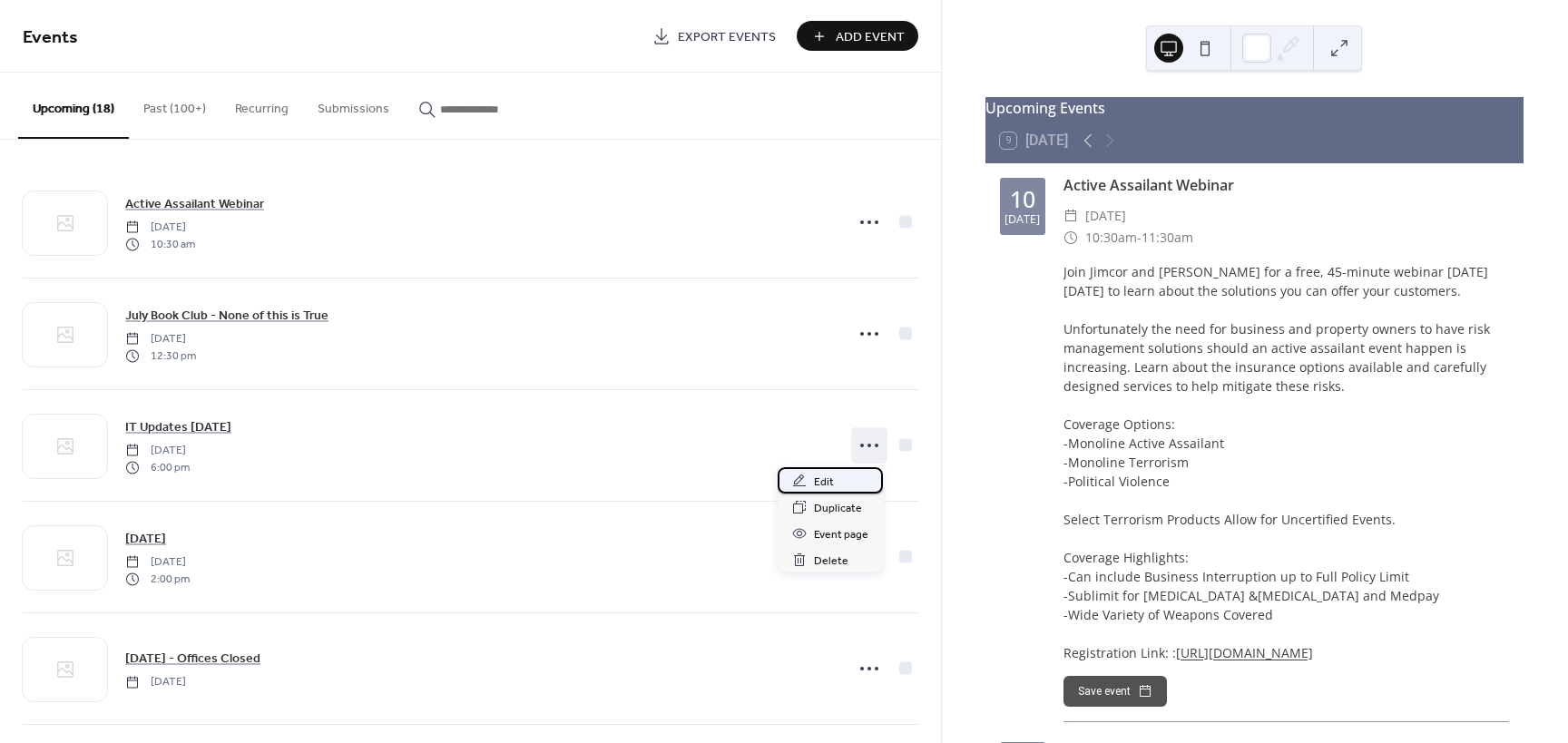click on "Edit" at bounding box center (824, 482) 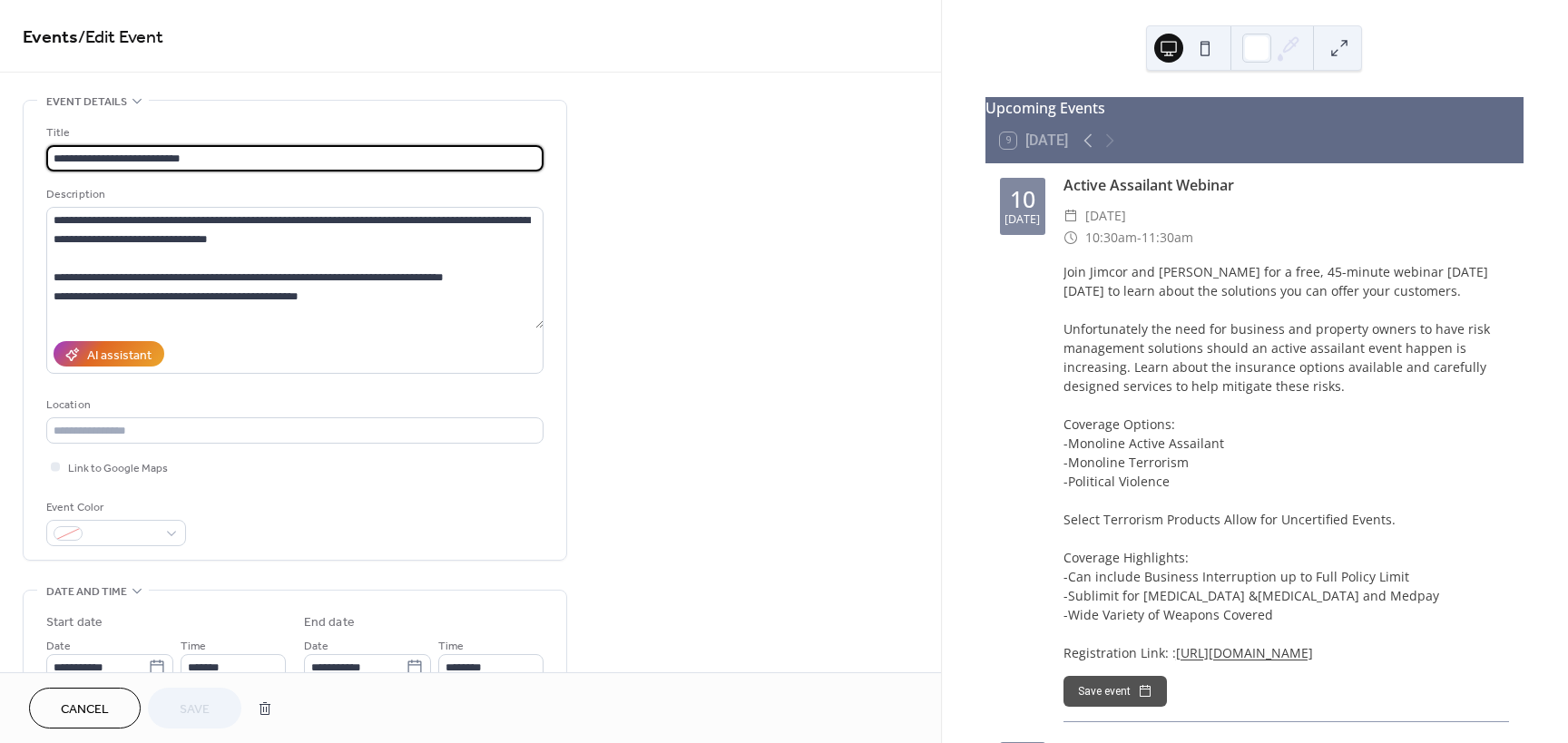 drag, startPoint x: 199, startPoint y: 161, endPoint x: 112, endPoint y: 164, distance: 87.05171 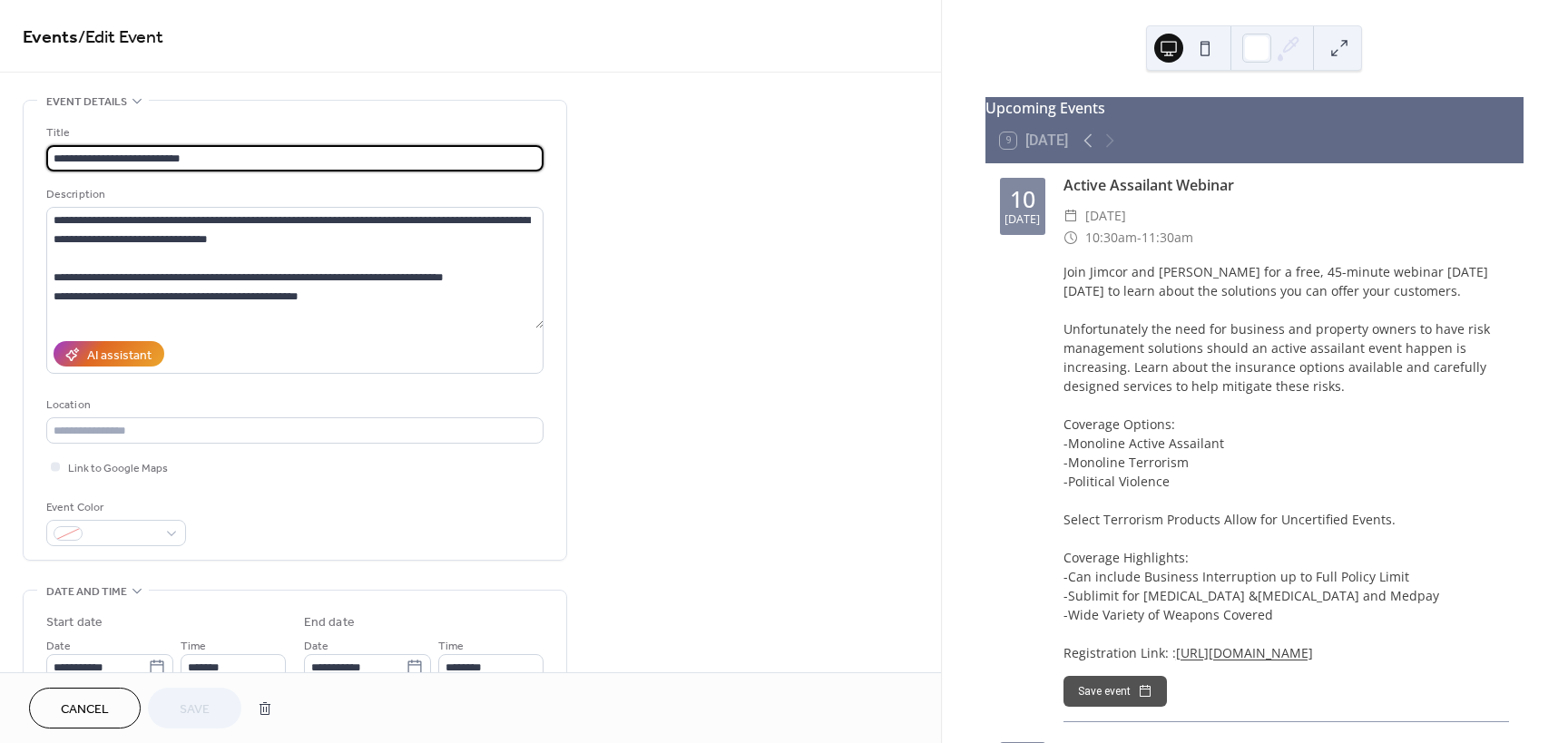 click on "**********" at bounding box center [295, 158] 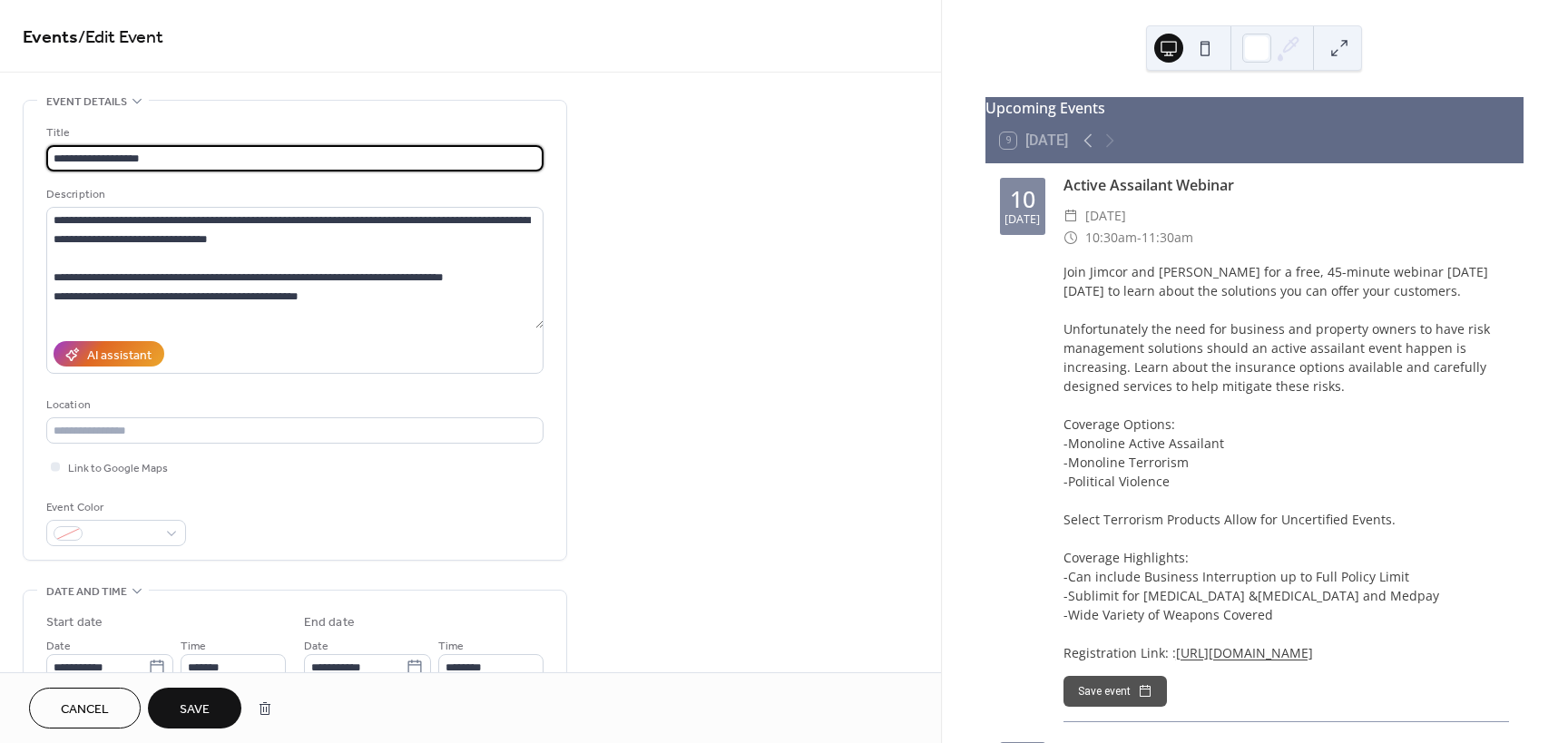 click on "**********" at bounding box center [295, 158] 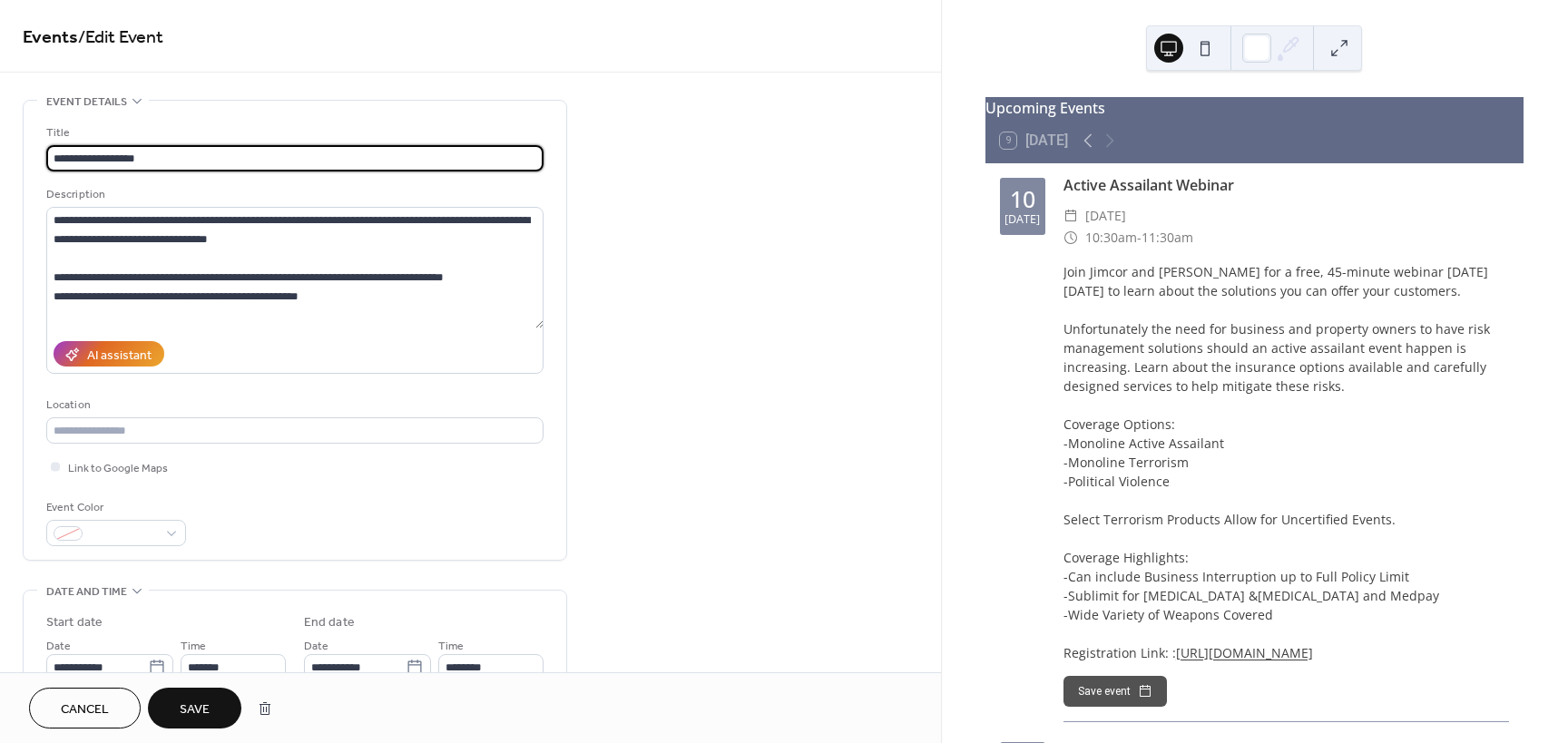 type on "**********" 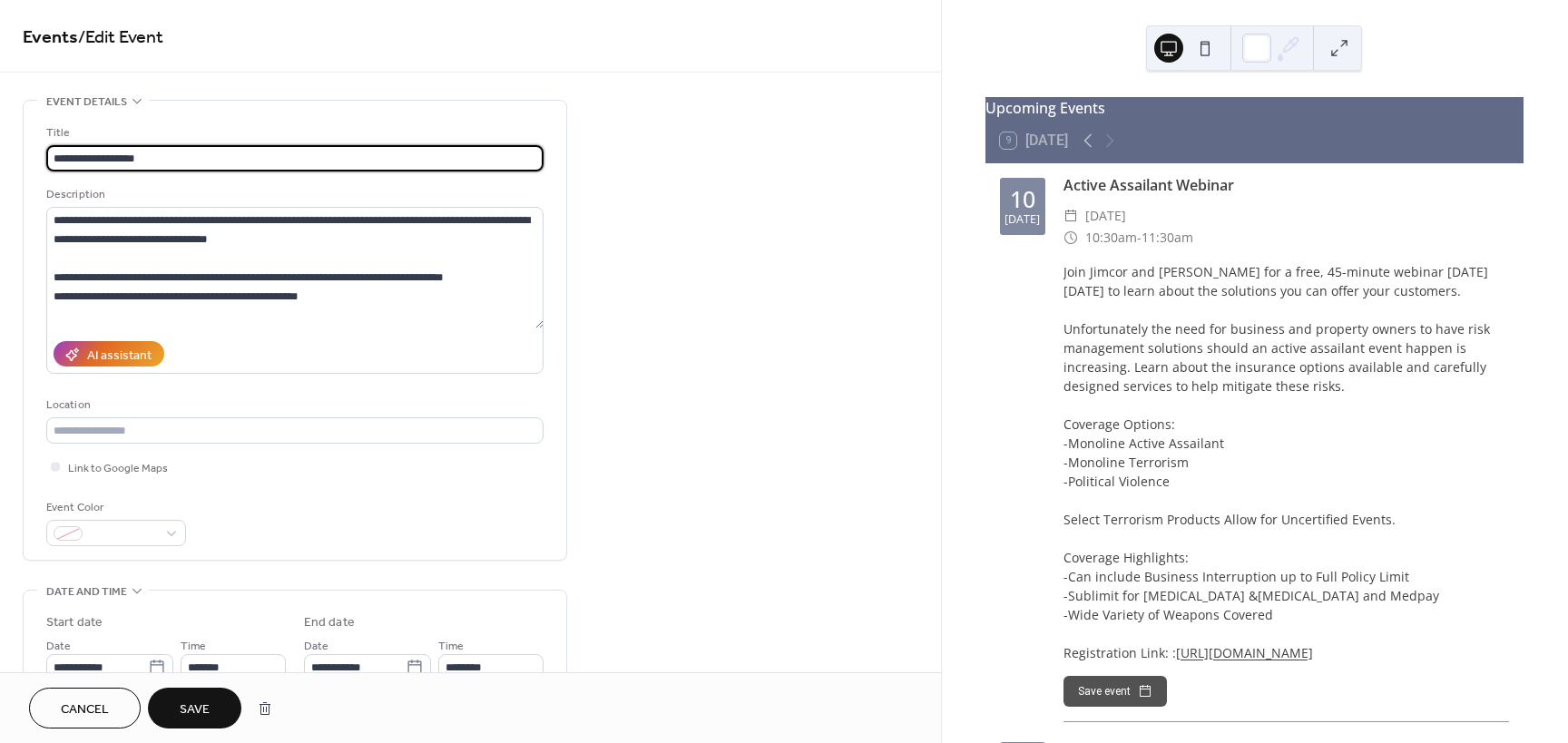 click on "Save" at bounding box center (194, 709) 